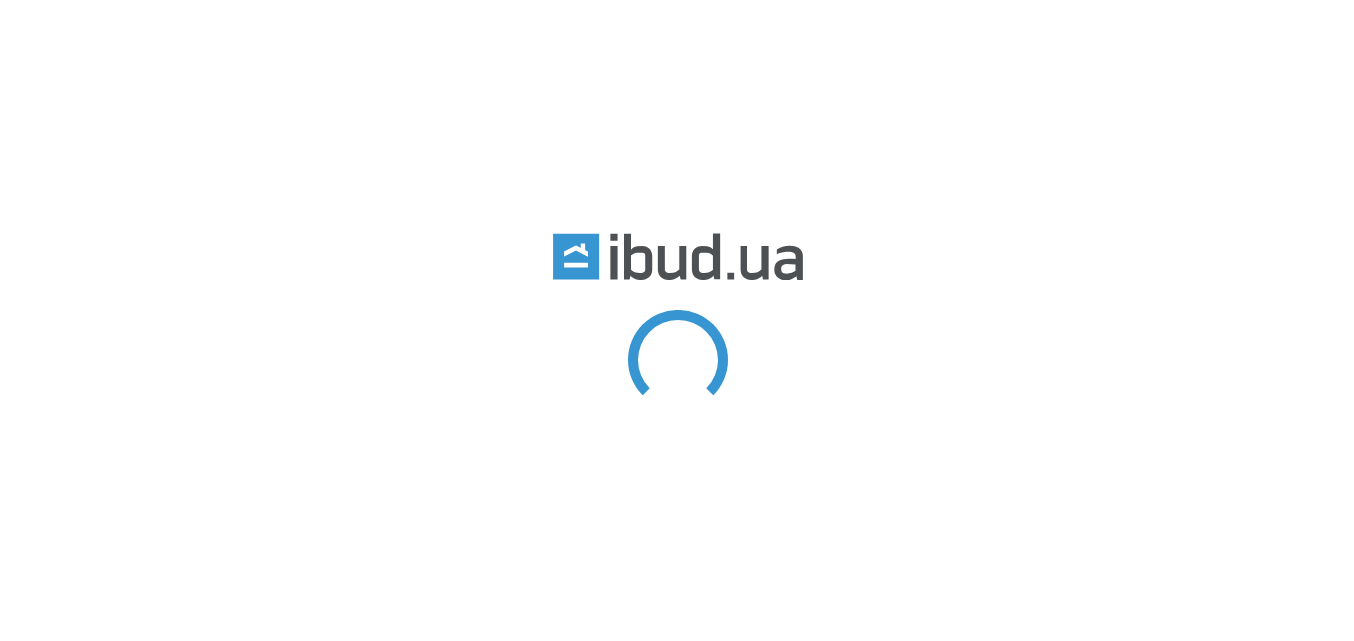 scroll, scrollTop: 0, scrollLeft: 0, axis: both 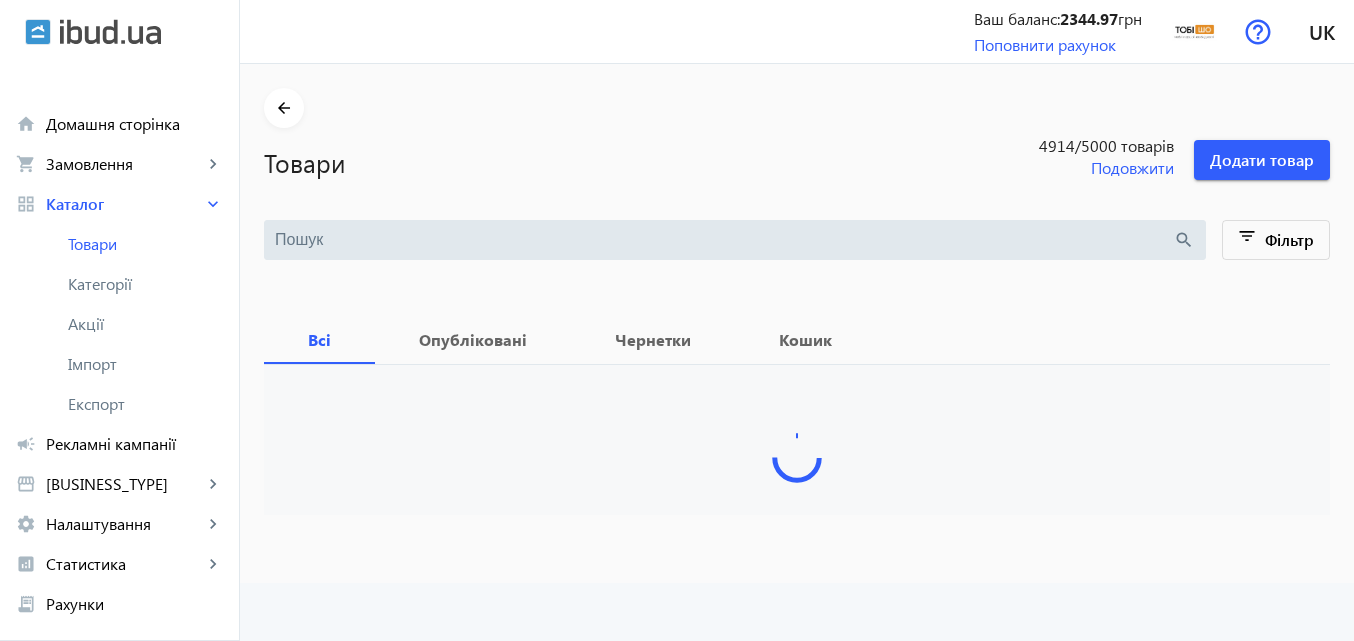 type 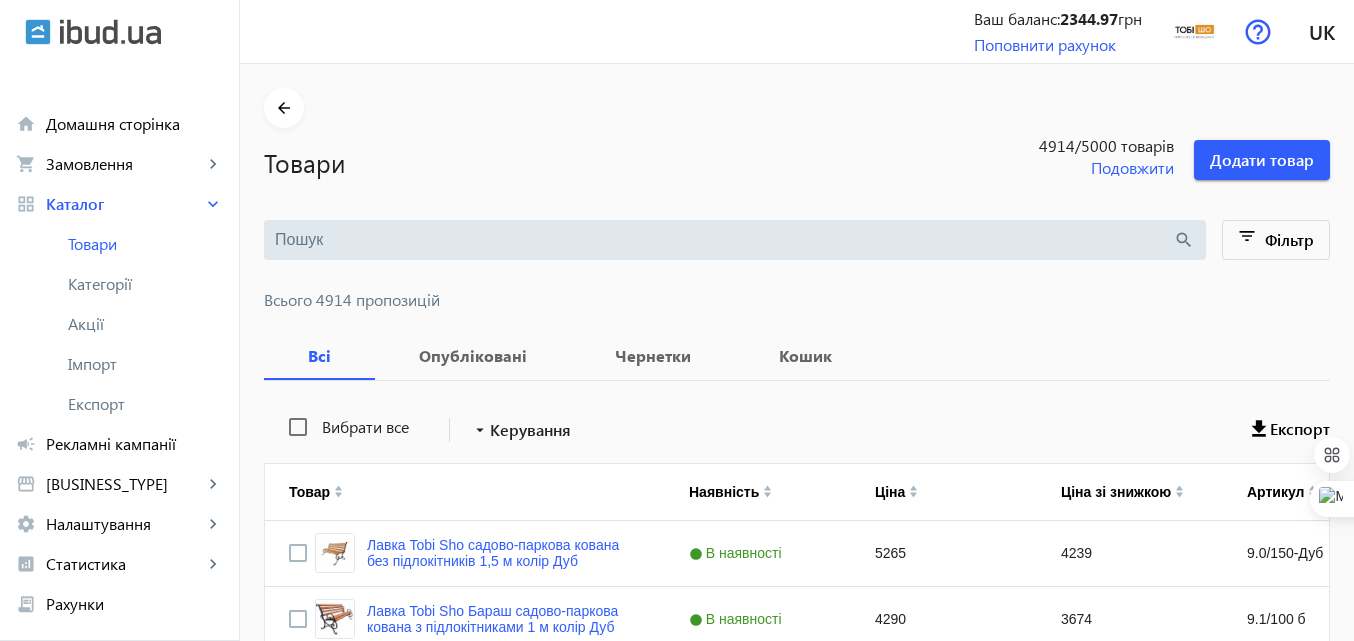 scroll, scrollTop: 0, scrollLeft: 0, axis: both 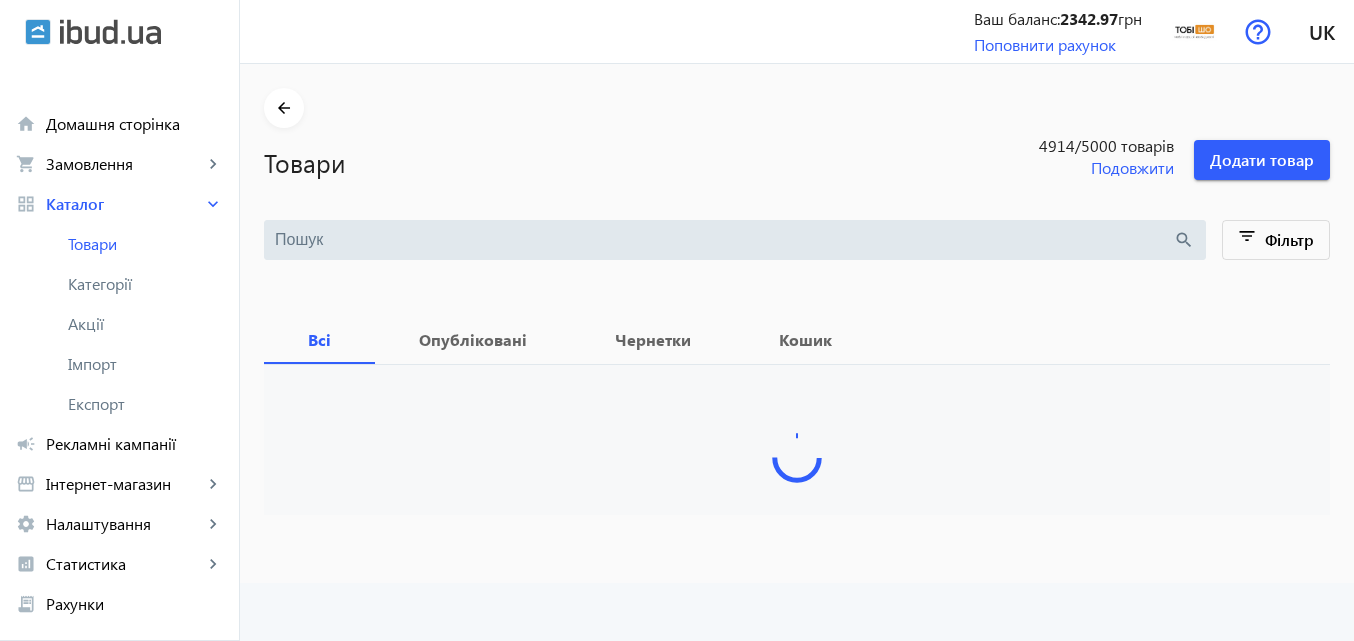 click at bounding box center (724, 240) 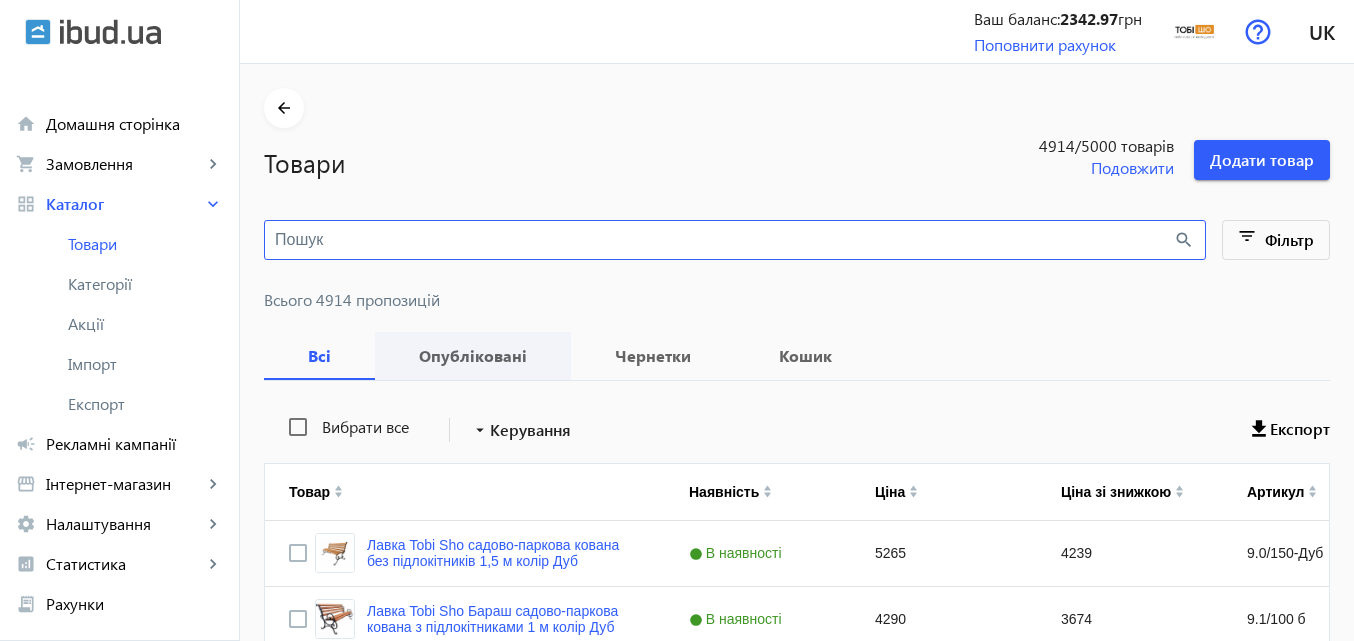 scroll, scrollTop: 0, scrollLeft: 0, axis: both 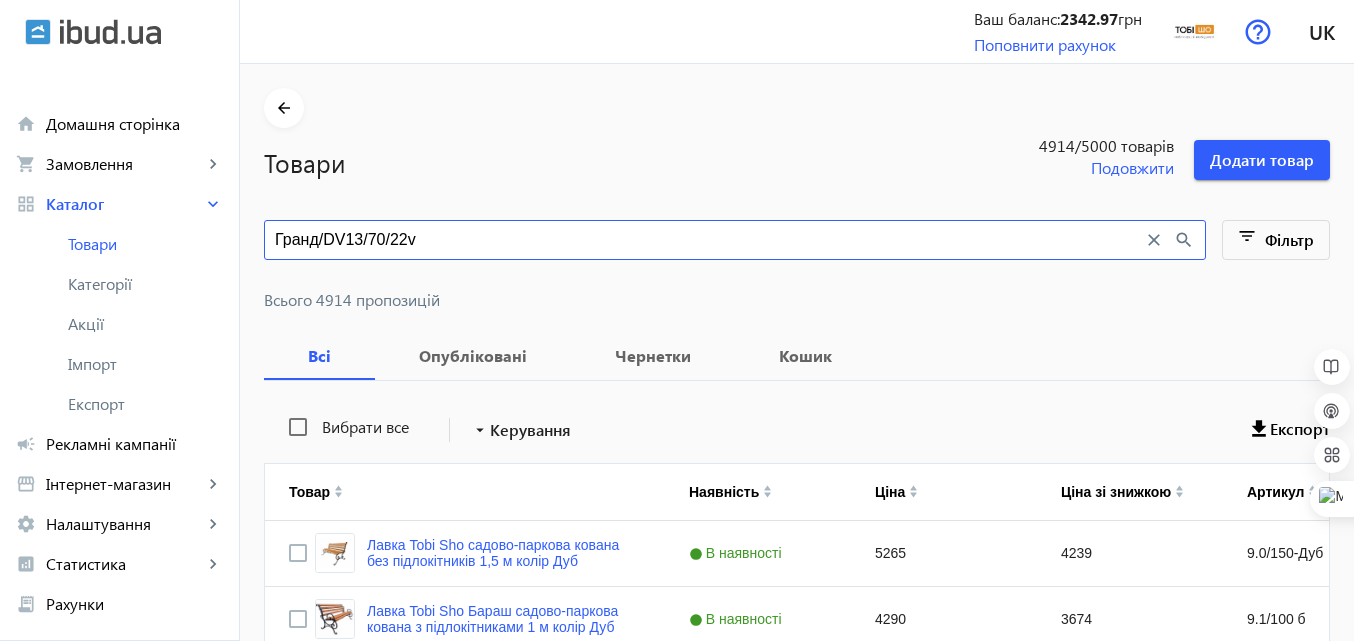 type on "Гранд/DV13/70/22v" 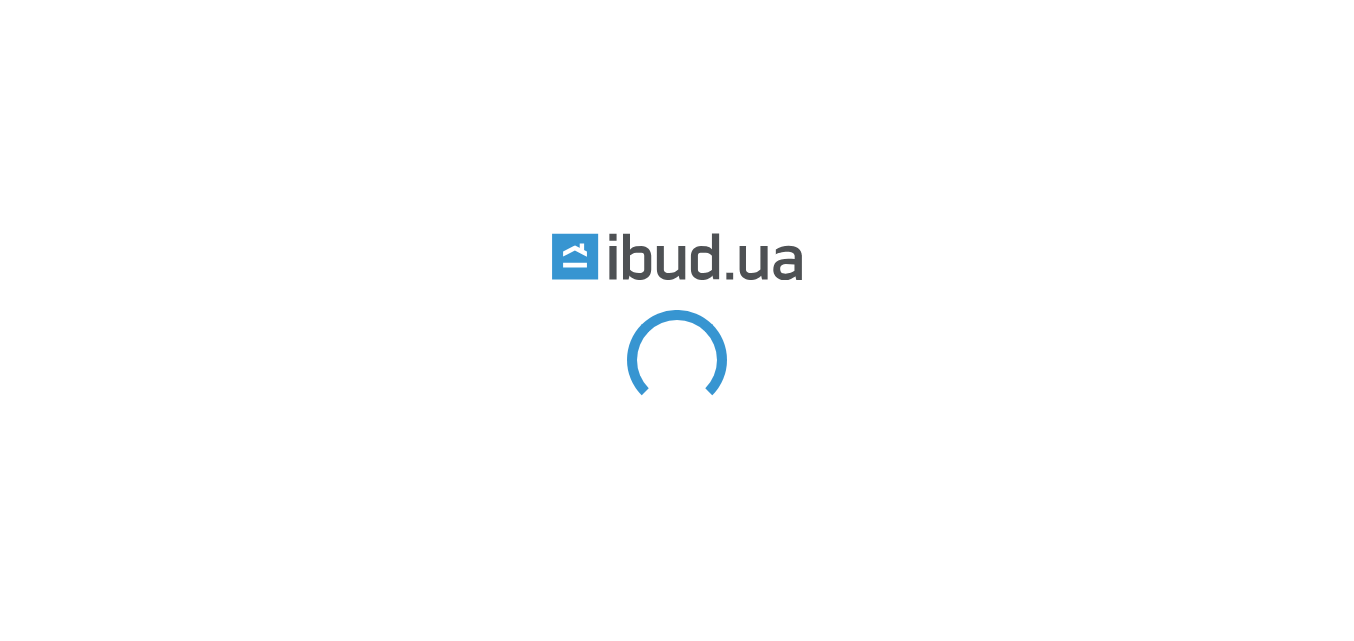 scroll, scrollTop: 0, scrollLeft: 0, axis: both 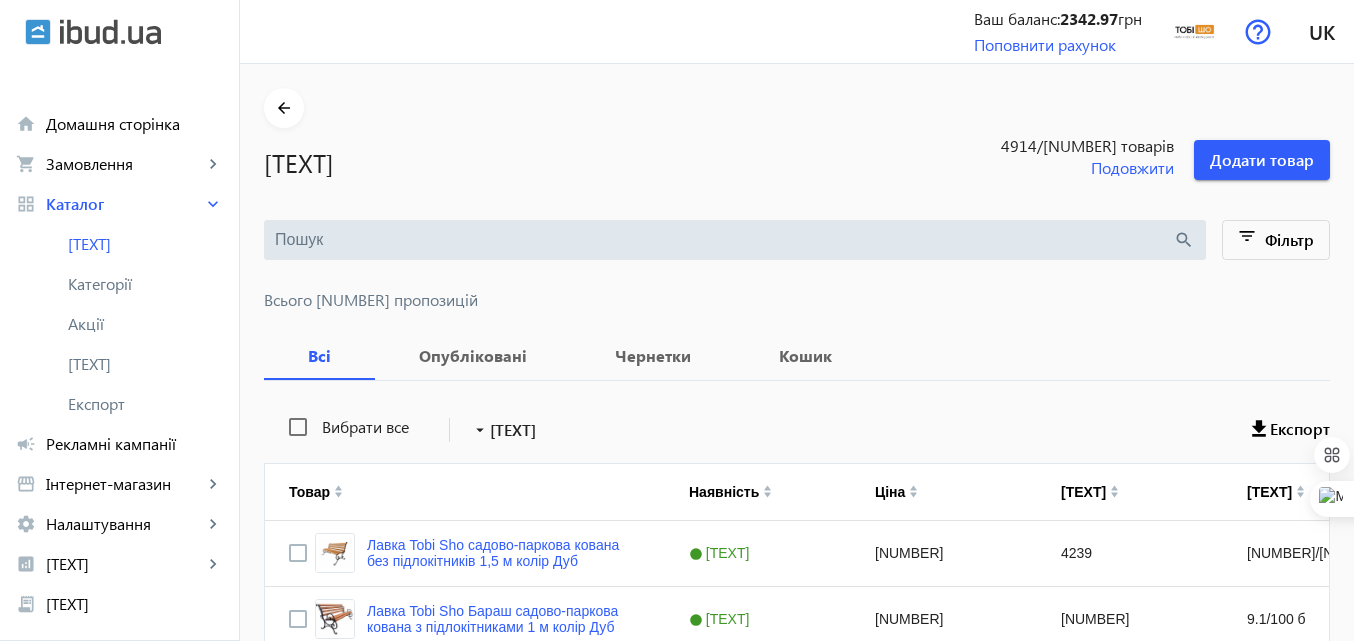 click at bounding box center [724, 240] 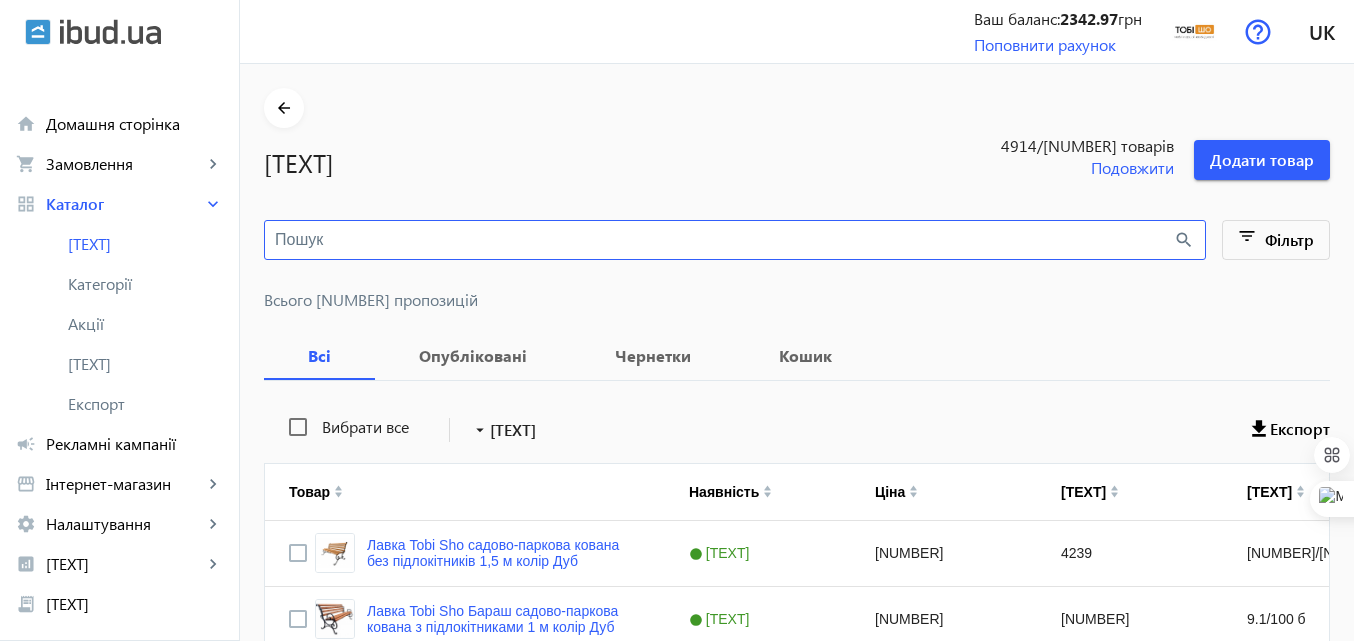 paste on "Гранд/DV13/70/22v" 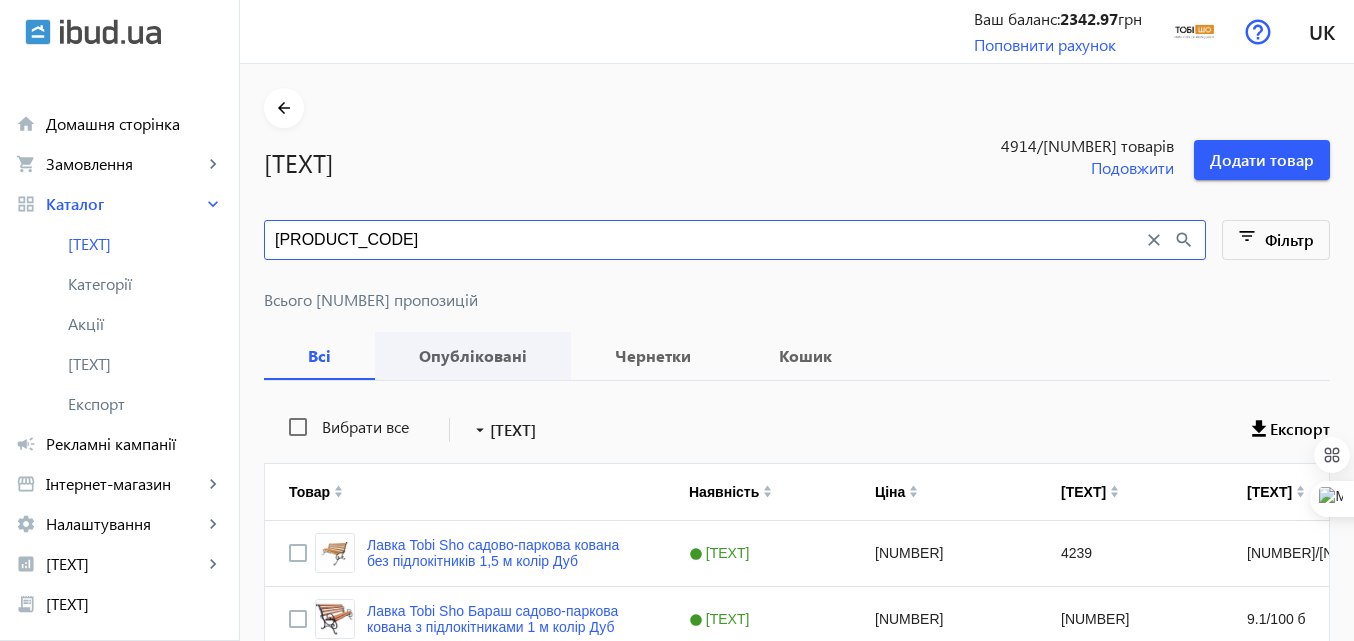 type on "Гранд/DV13/70/22v" 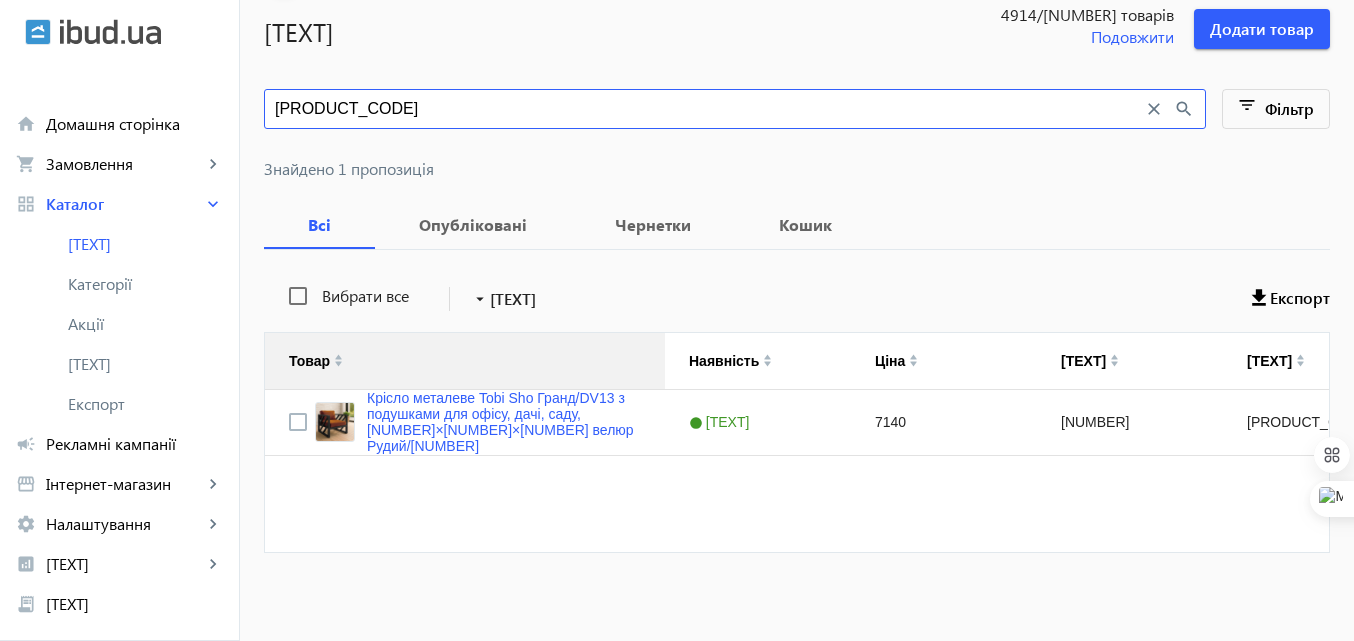 scroll, scrollTop: 135, scrollLeft: 0, axis: vertical 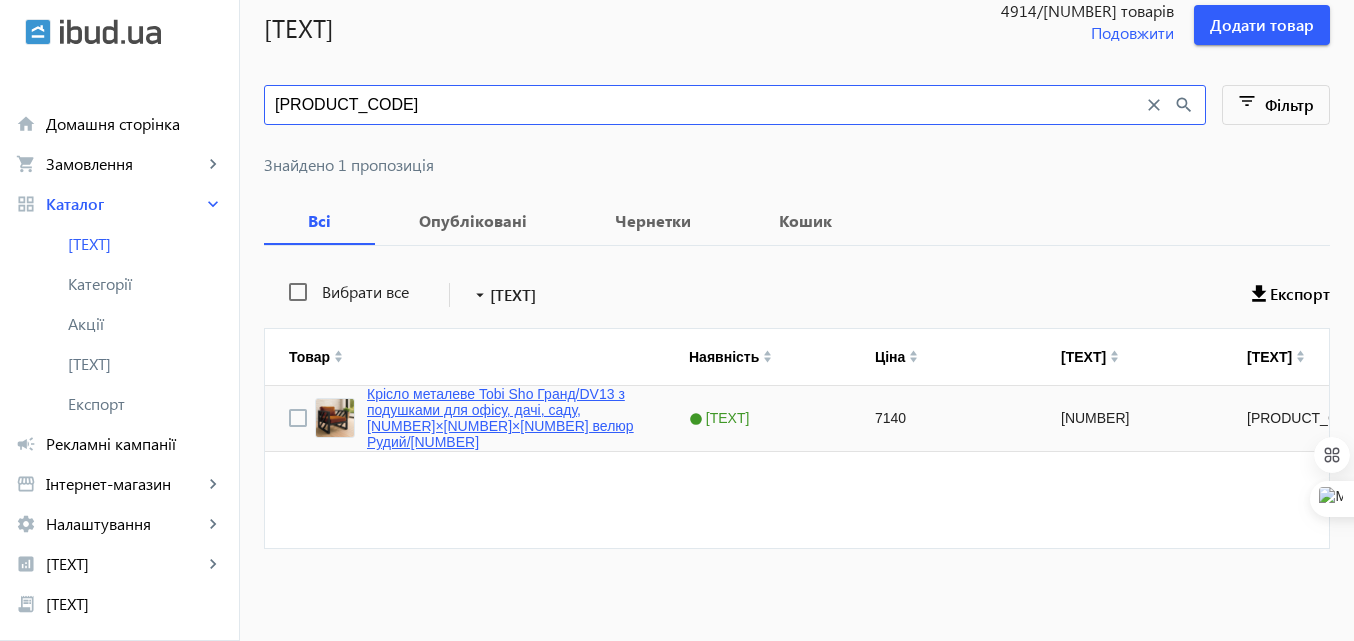 click on "Крісло металеве Tobi Sho Гранд/DV13 з подушками для офісу, дачі, саду, 750х700х700 велюр Рудий/22" 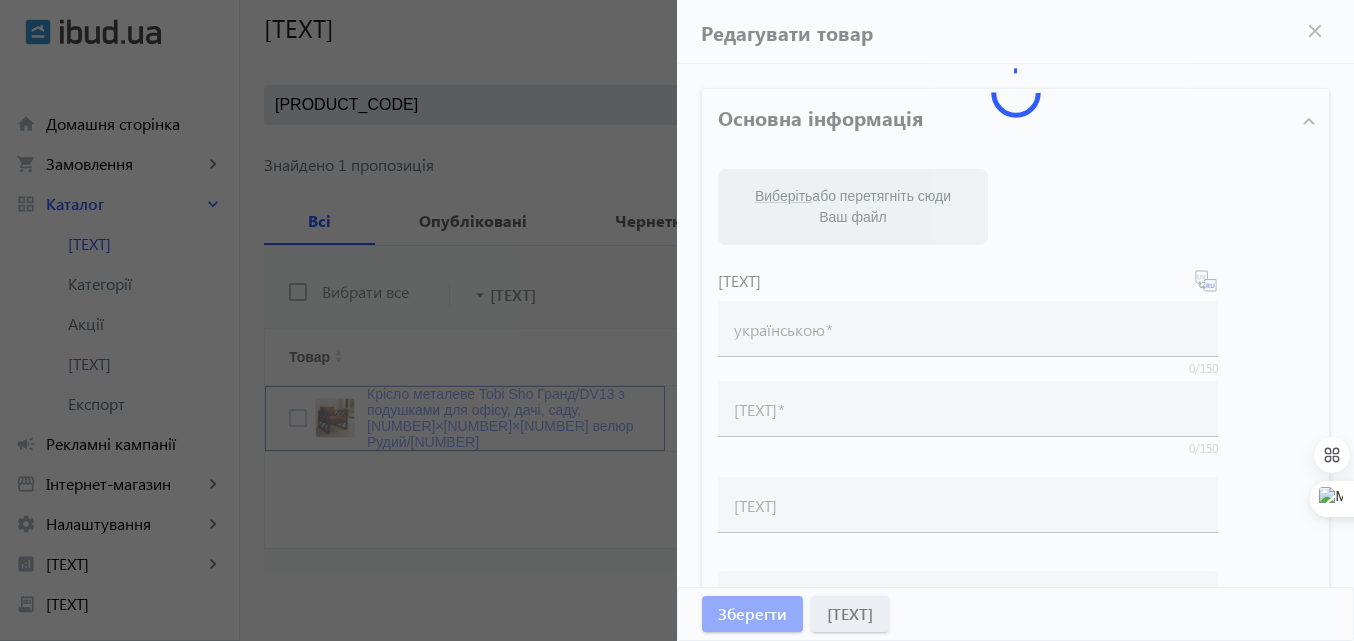 type on "Крісло металеве Tobi Sho Гранд/DV13 з подушками для офісу, дачі, саду, 750х700х700 велюр Рудий/22" 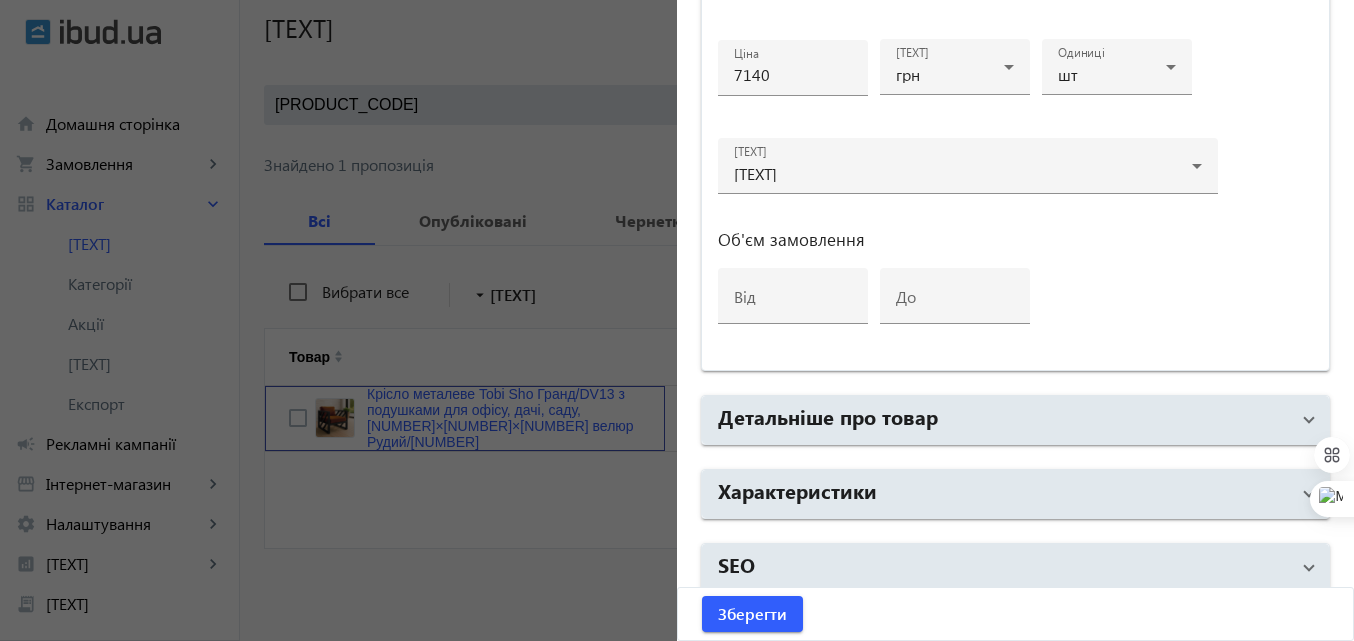 scroll, scrollTop: 1028, scrollLeft: 0, axis: vertical 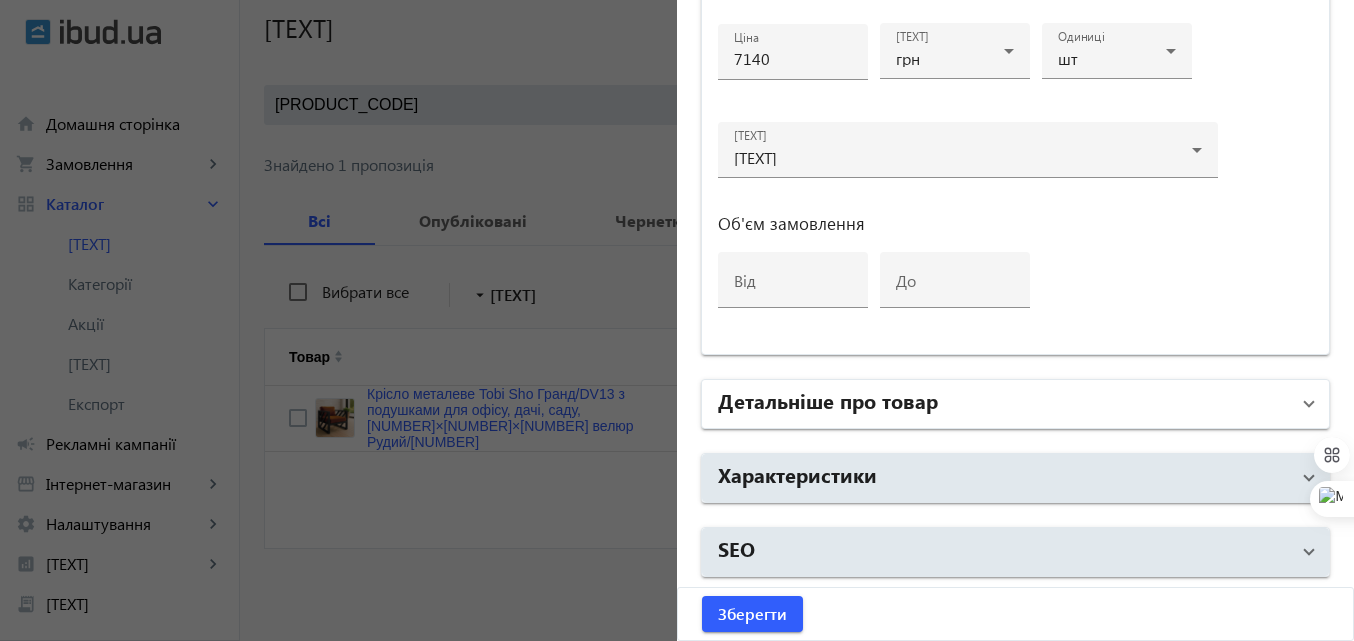 drag, startPoint x: 885, startPoint y: 413, endPoint x: 903, endPoint y: 407, distance: 18.973665 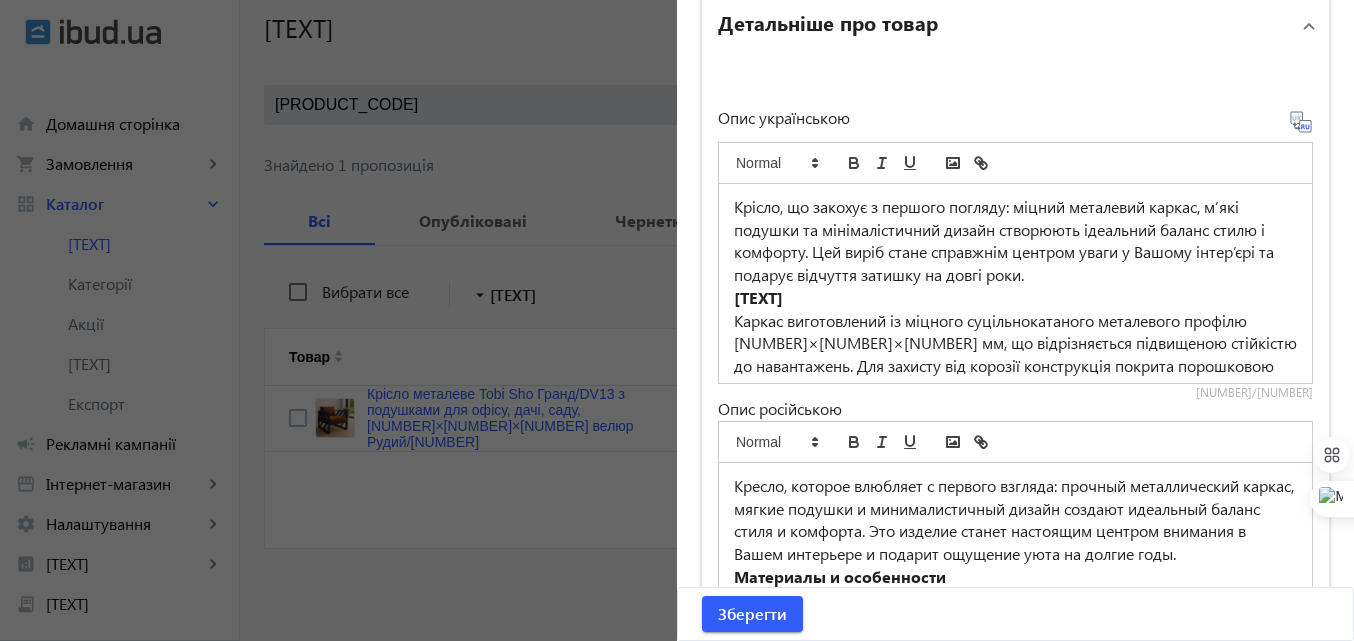scroll, scrollTop: 1428, scrollLeft: 0, axis: vertical 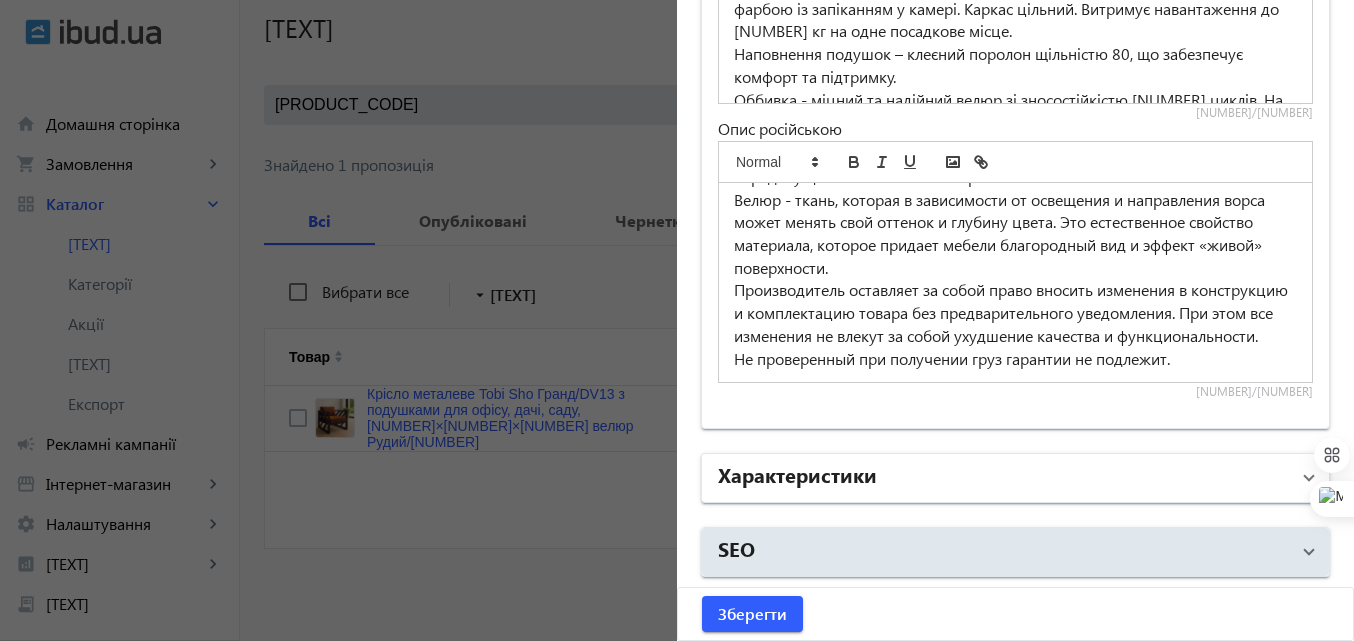 click on "Характеристики" at bounding box center [1003, 478] 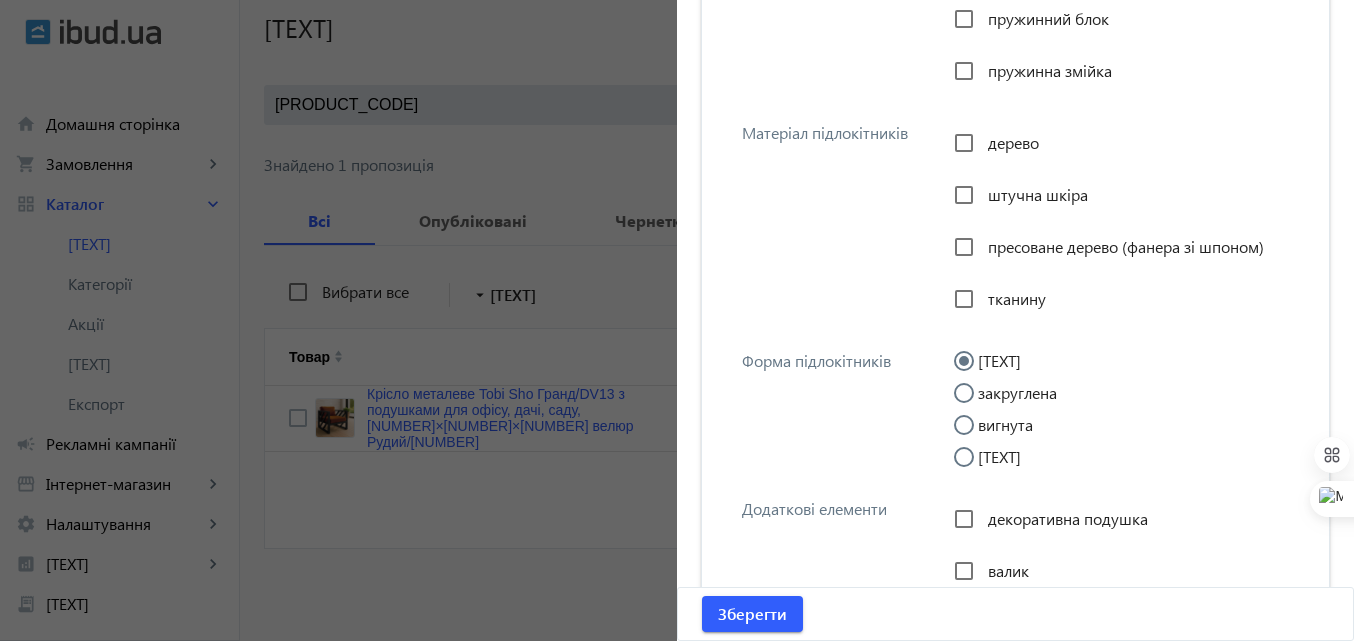 scroll, scrollTop: 4094, scrollLeft: 0, axis: vertical 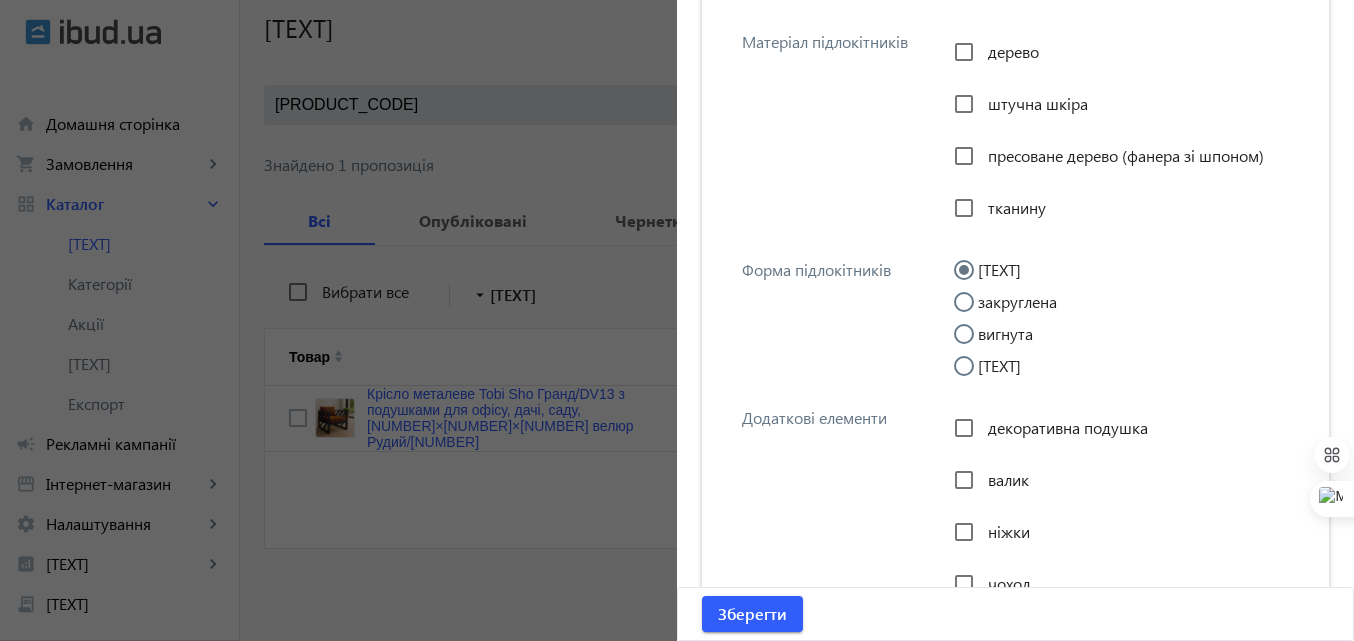 click on "пряма" at bounding box center (974, 376) 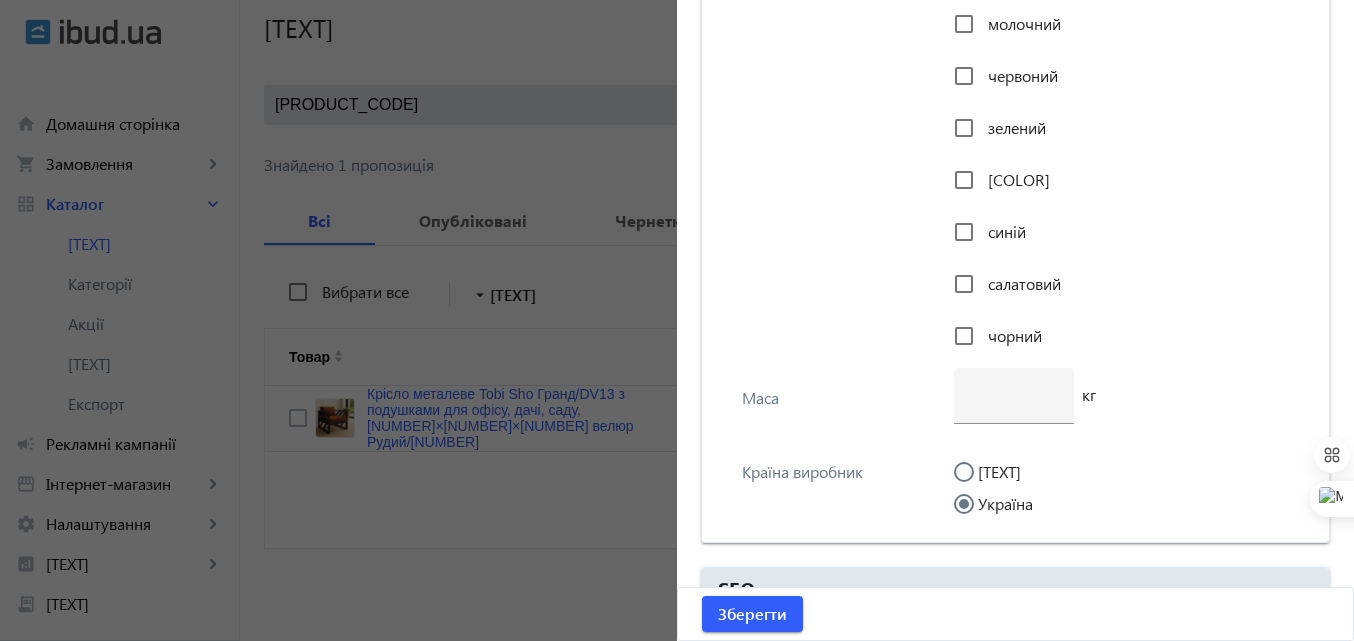scroll, scrollTop: 5534, scrollLeft: 0, axis: vertical 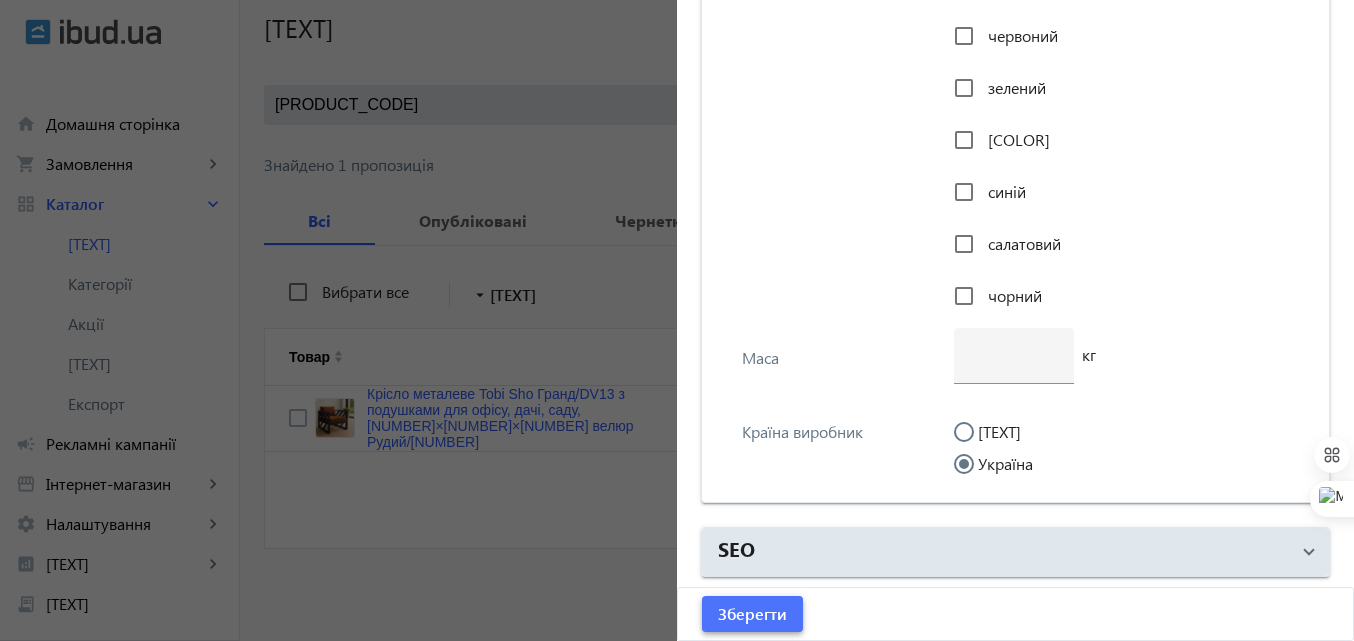 click on "Зберегти" 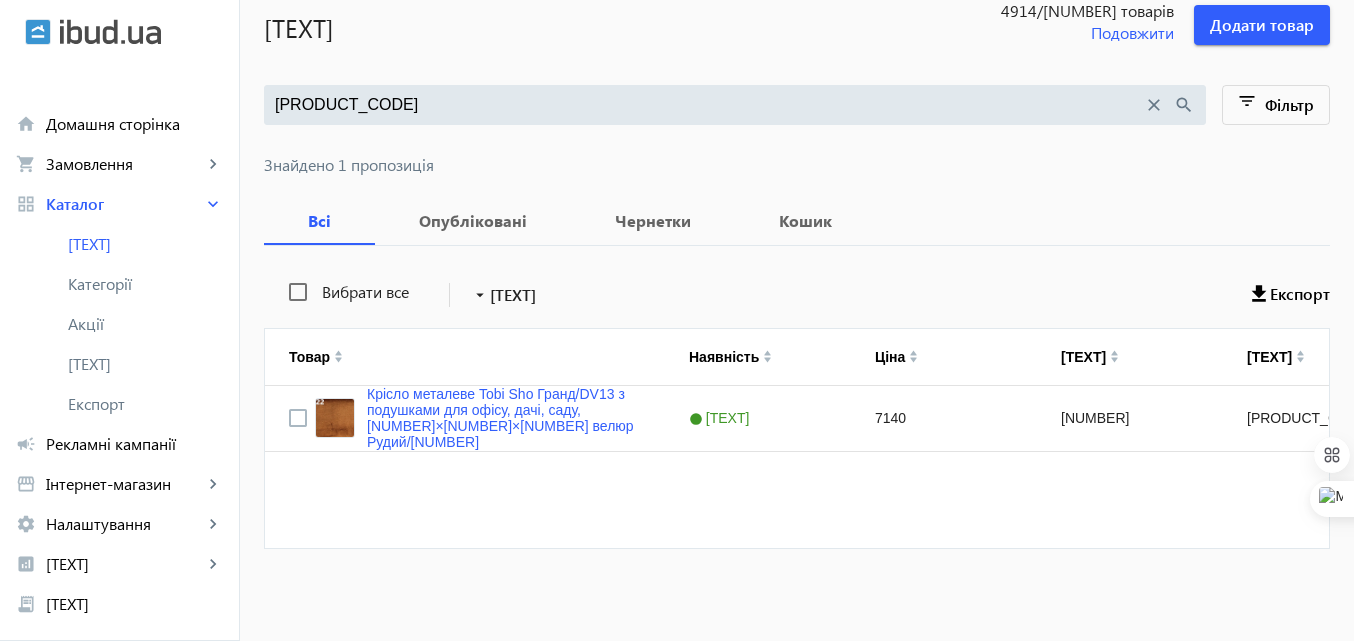 scroll, scrollTop: 0, scrollLeft: 0, axis: both 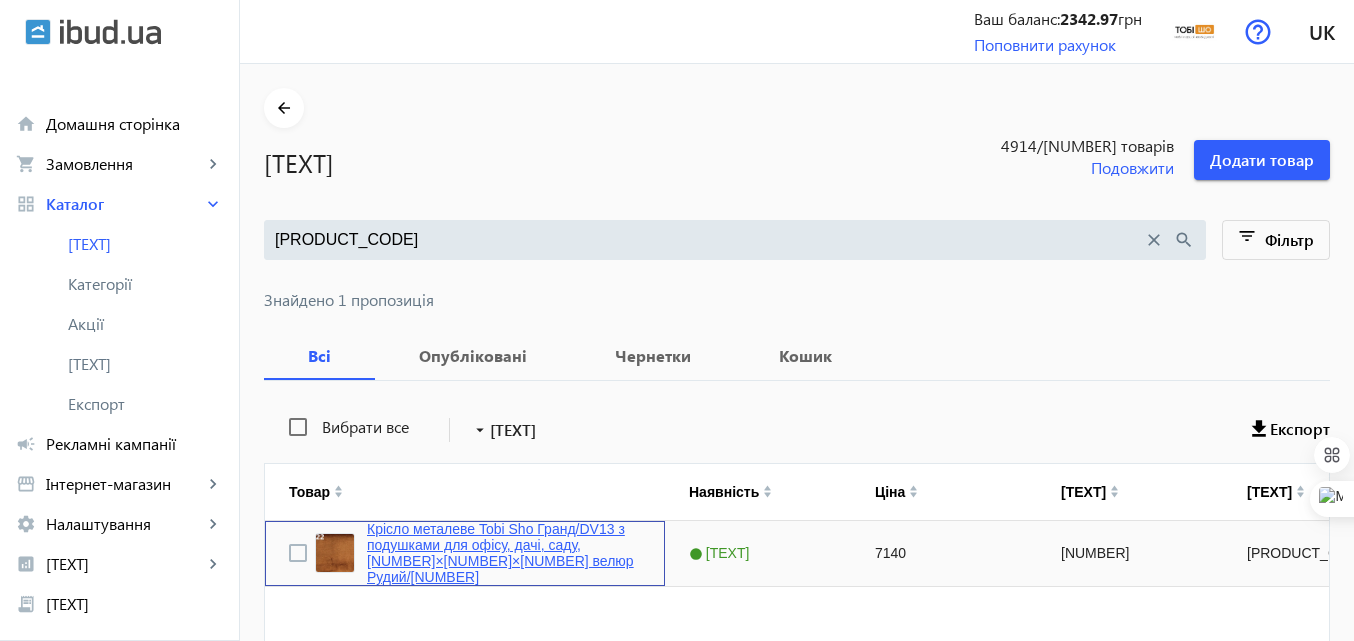 click on "Крісло металеве Tobi Sho Гранд/DV13 з подушками для офісу, дачі, саду, 750х700х700 велюр Рудий/22" 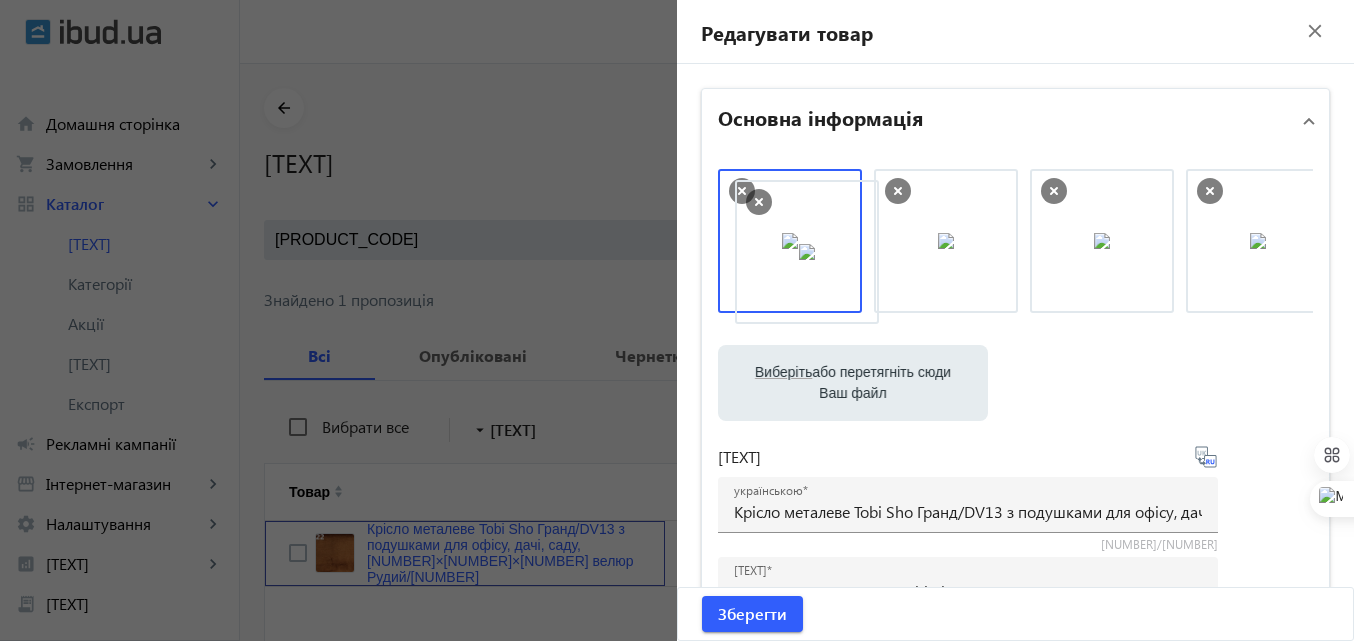 drag, startPoint x: 946, startPoint y: 245, endPoint x: 812, endPoint y: 254, distance: 134.3019 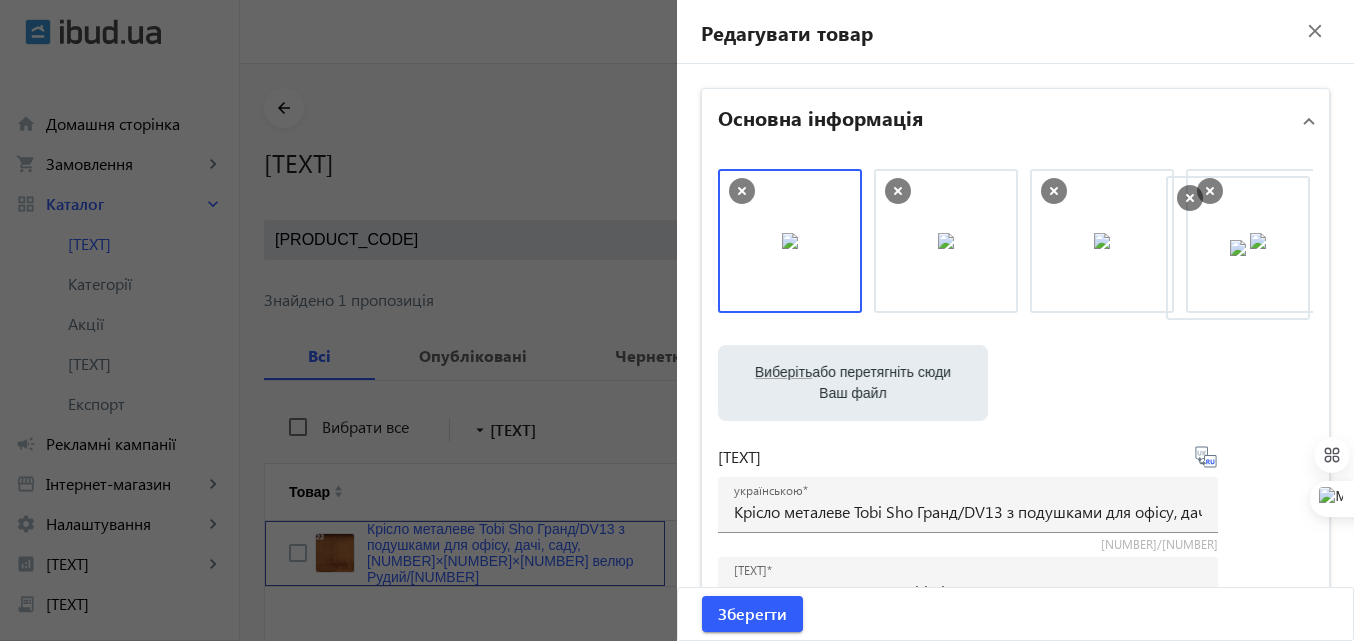 drag, startPoint x: 779, startPoint y: 246, endPoint x: 1239, endPoint y: 250, distance: 460.0174 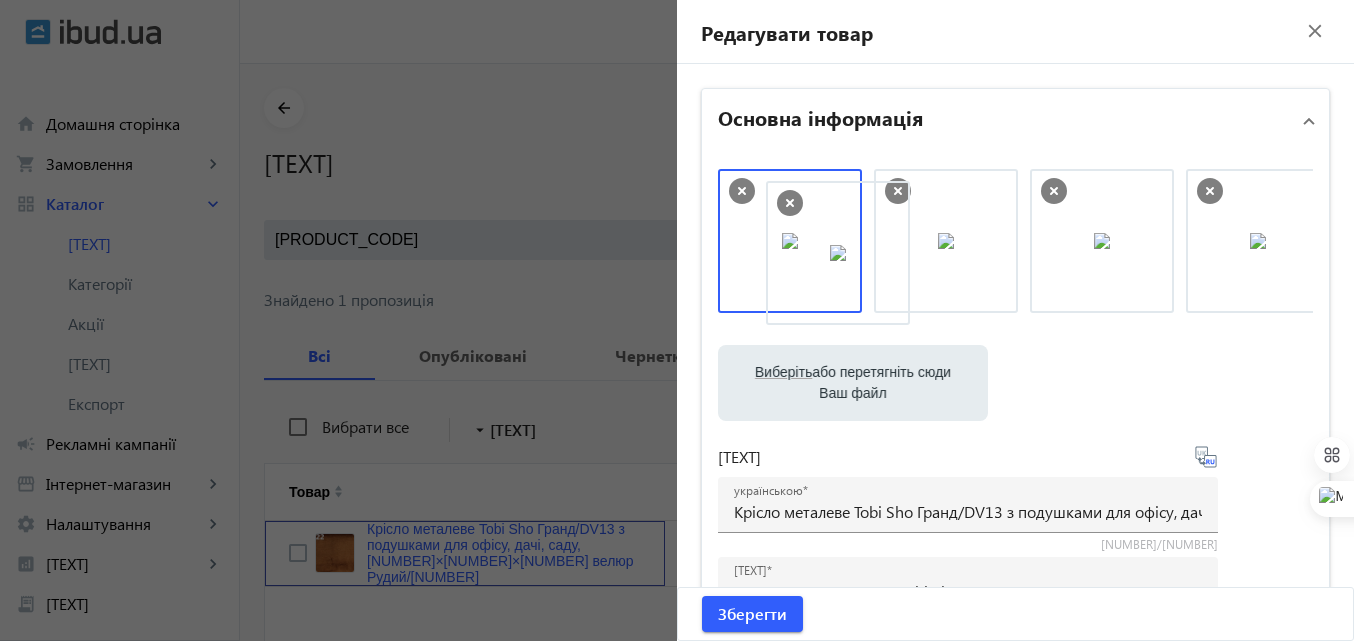 drag, startPoint x: 1132, startPoint y: 246, endPoint x: 855, endPoint y: 246, distance: 277 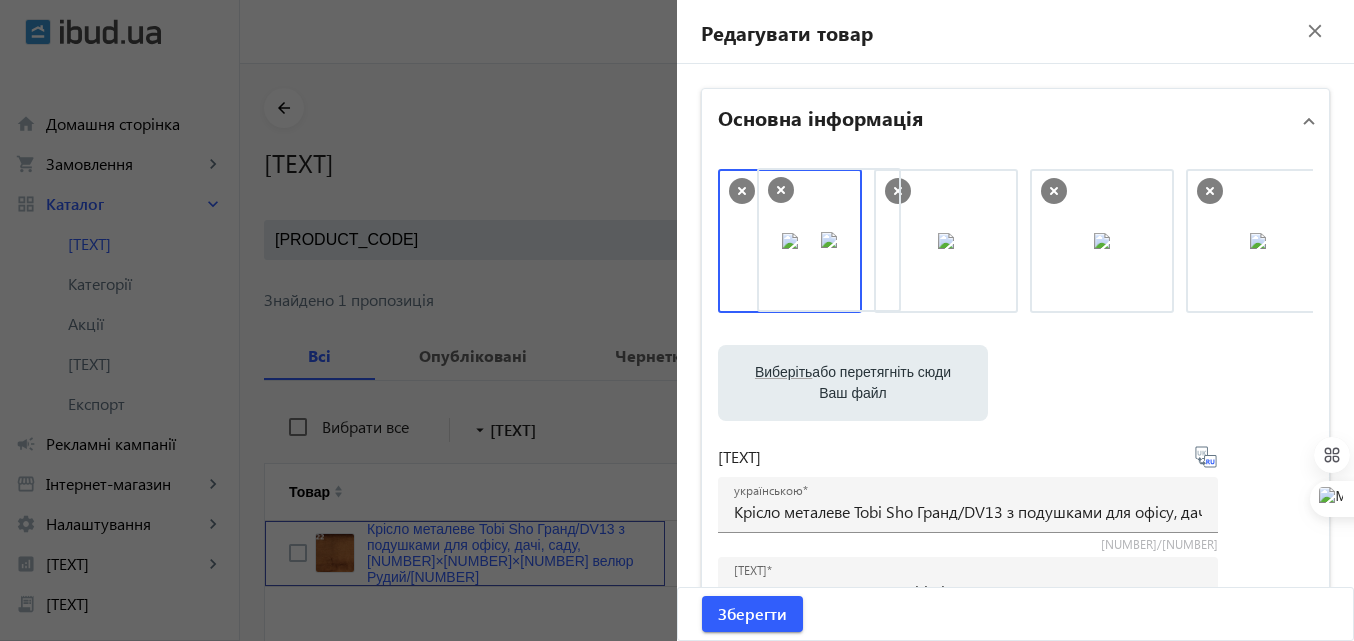 drag, startPoint x: 937, startPoint y: 240, endPoint x: 811, endPoint y: 239, distance: 126.00397 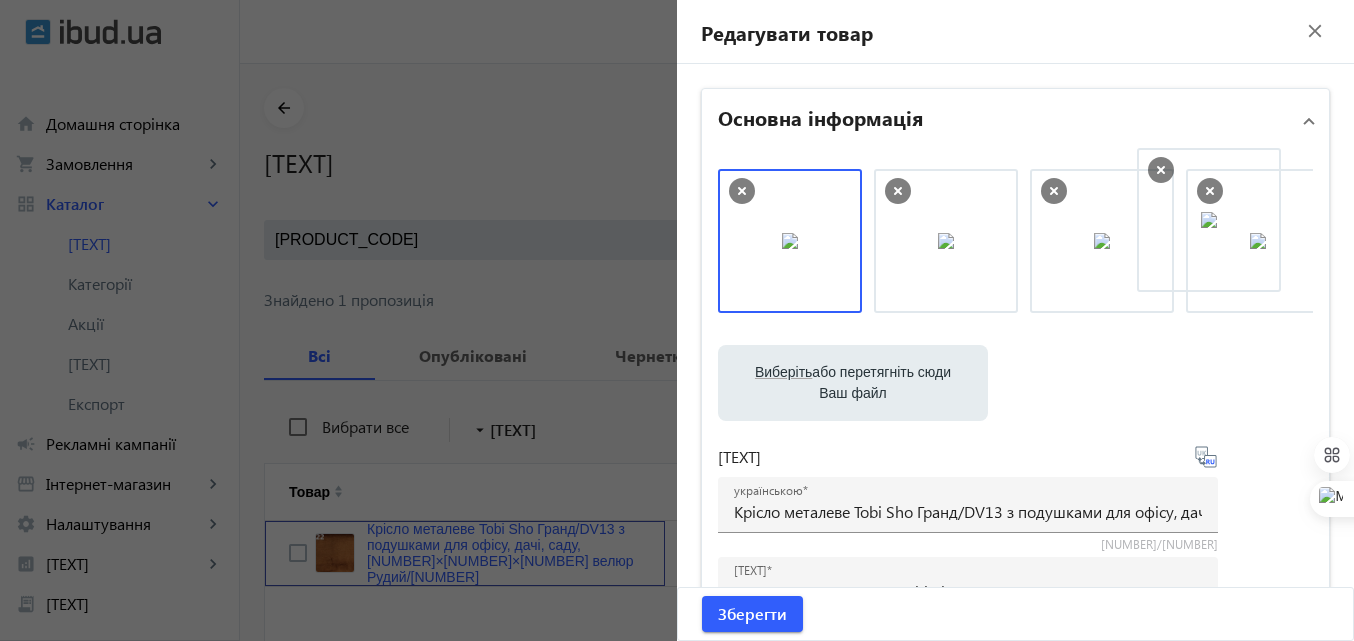 drag, startPoint x: 779, startPoint y: 245, endPoint x: 1230, endPoint y: 222, distance: 451.5861 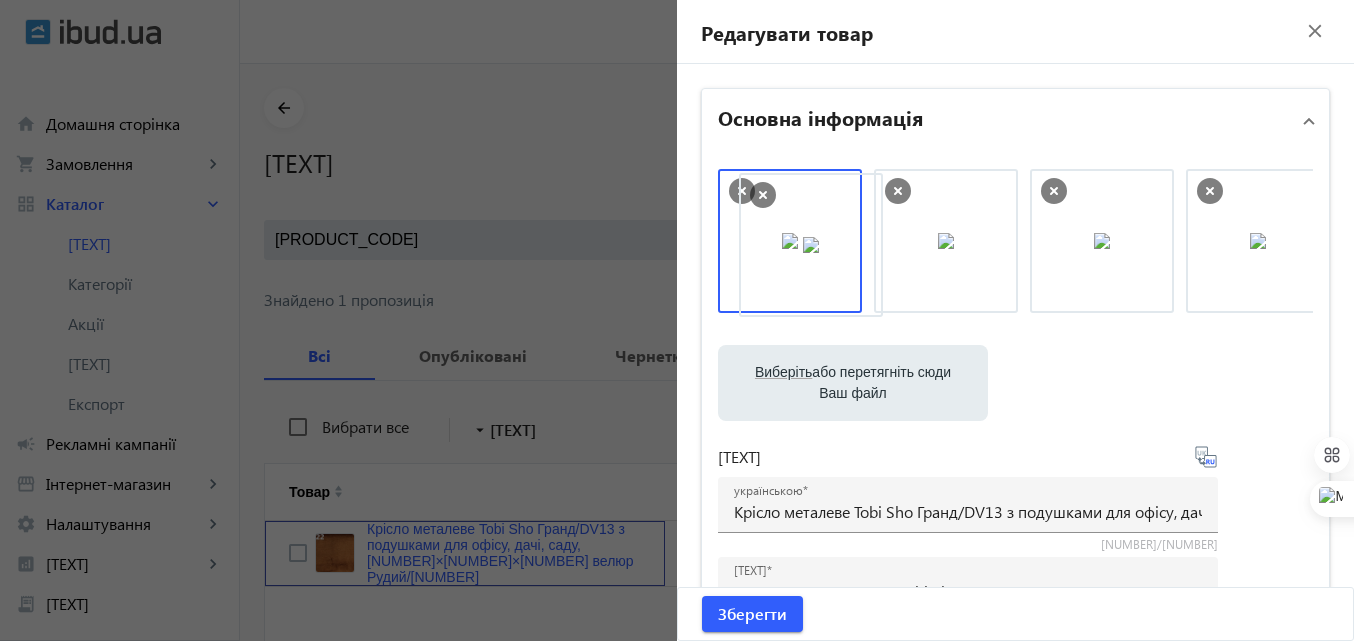 drag, startPoint x: 1102, startPoint y: 226, endPoint x: 808, endPoint y: 224, distance: 294.0068 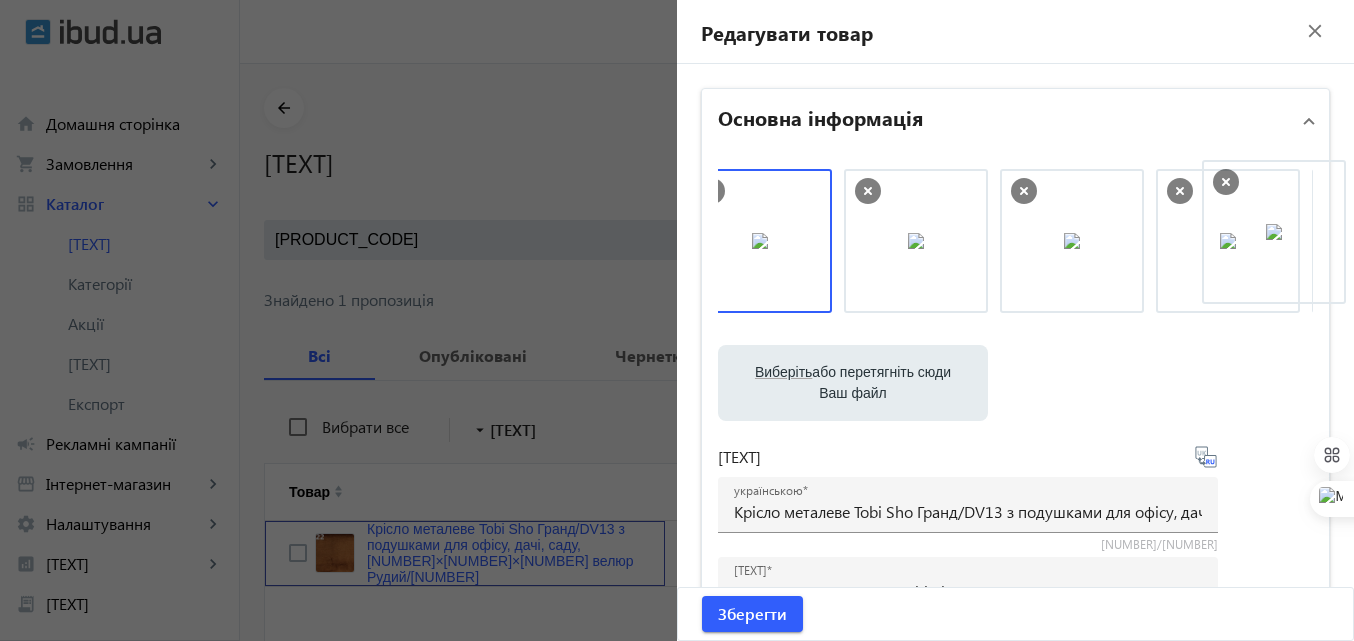 drag, startPoint x: 1178, startPoint y: 264, endPoint x: 1311, endPoint y: 260, distance: 133.06013 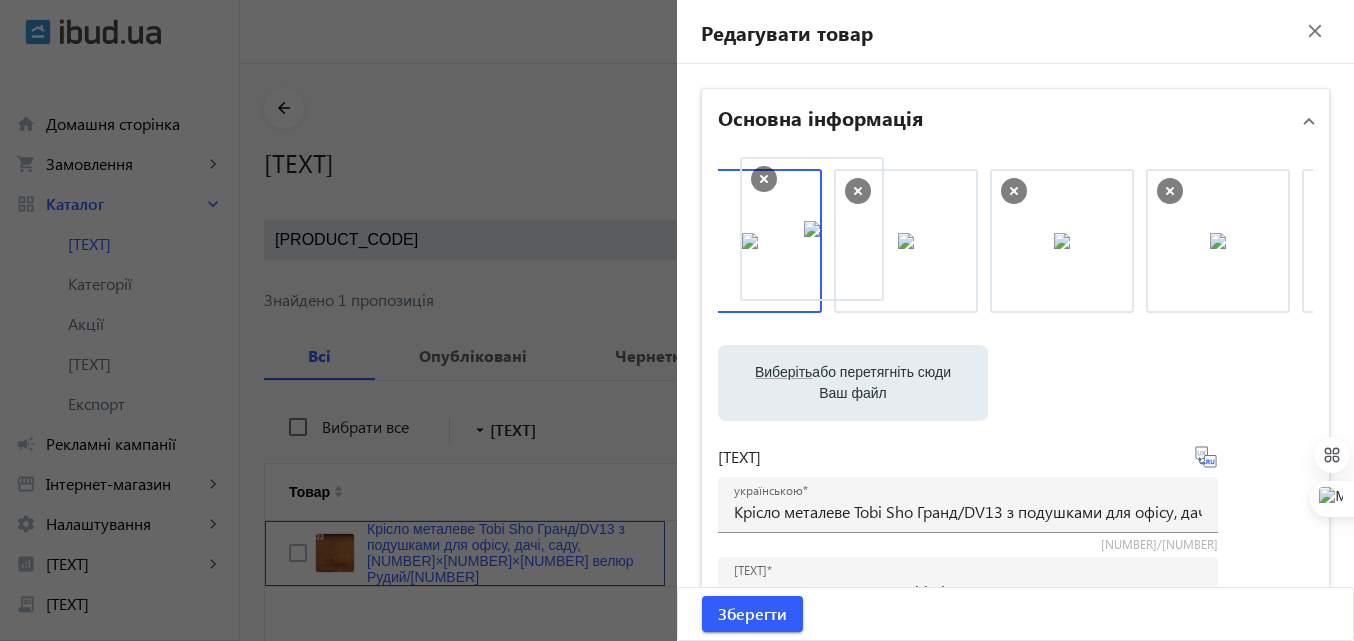 drag, startPoint x: 850, startPoint y: 269, endPoint x: 762, endPoint y: 257, distance: 88.814415 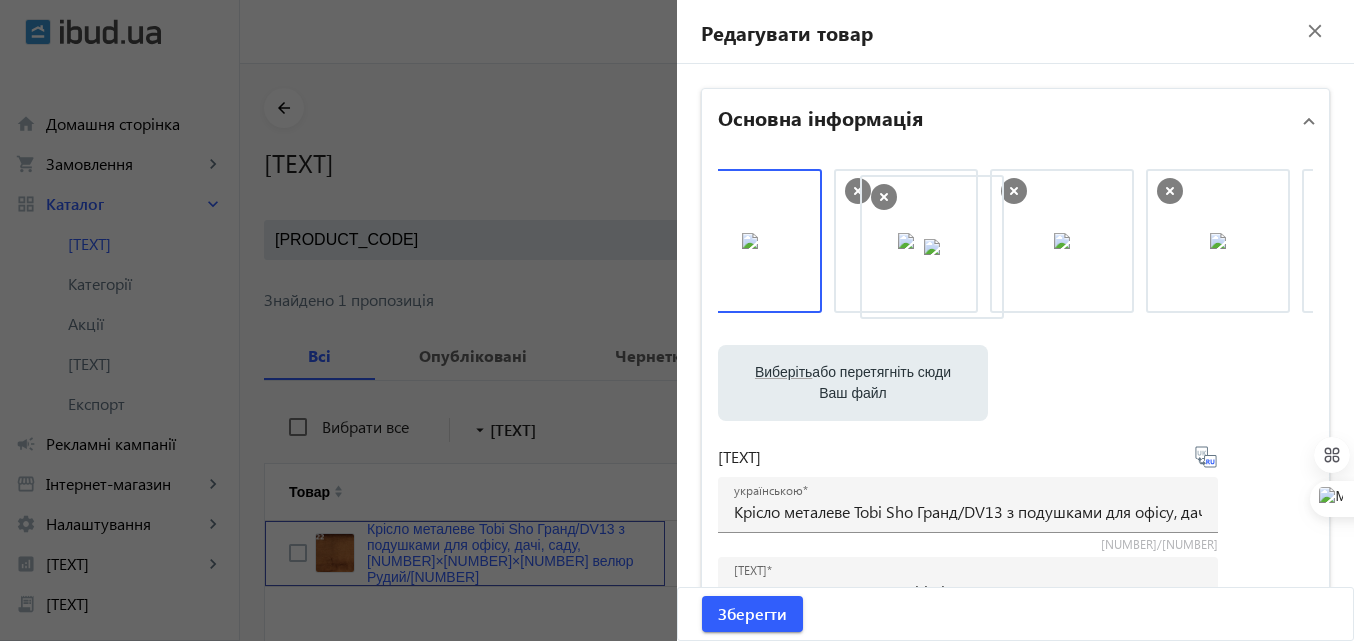 drag, startPoint x: 1067, startPoint y: 249, endPoint x: 943, endPoint y: 255, distance: 124.14507 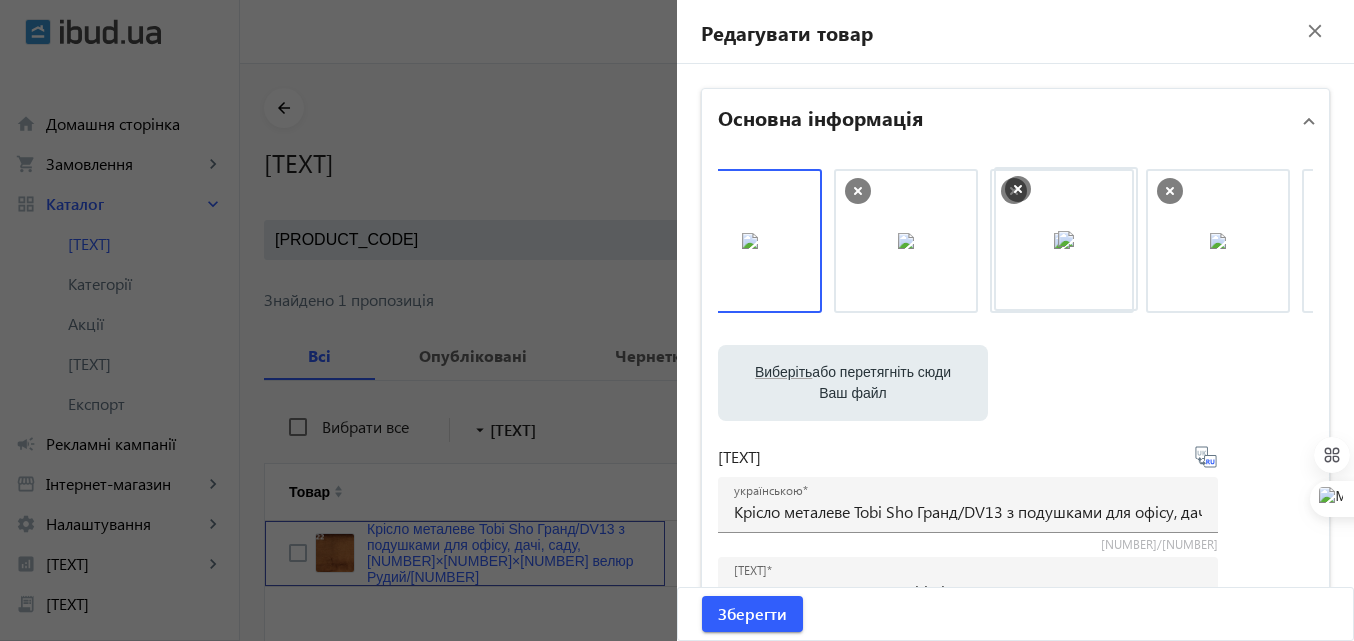 drag, startPoint x: 1228, startPoint y: 254, endPoint x: 1082, endPoint y: 252, distance: 146.0137 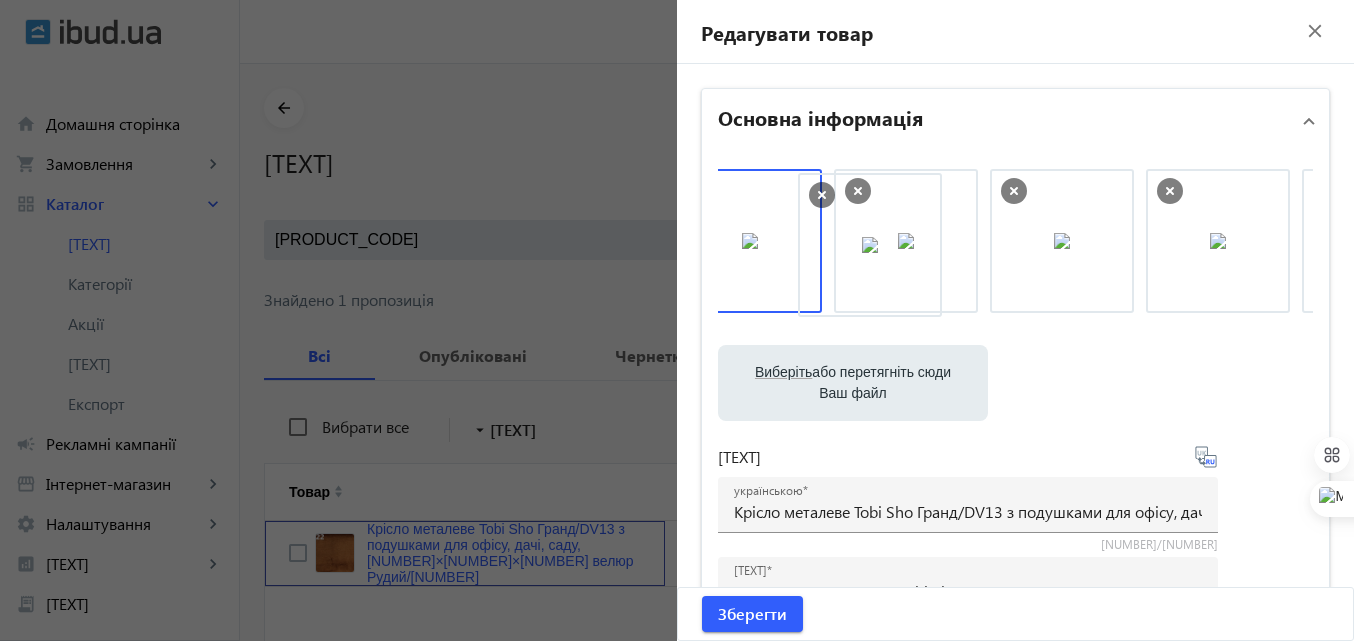 drag, startPoint x: 1056, startPoint y: 260, endPoint x: 862, endPoint y: 264, distance: 194.04123 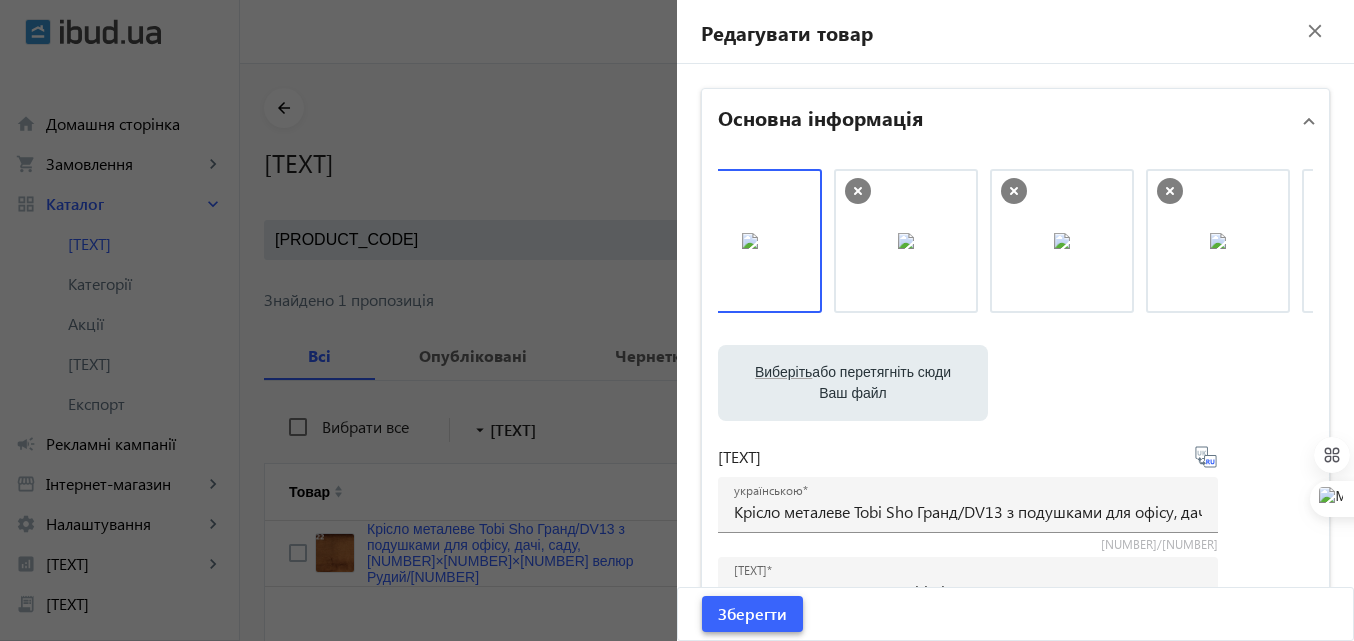click on "Зберегти" 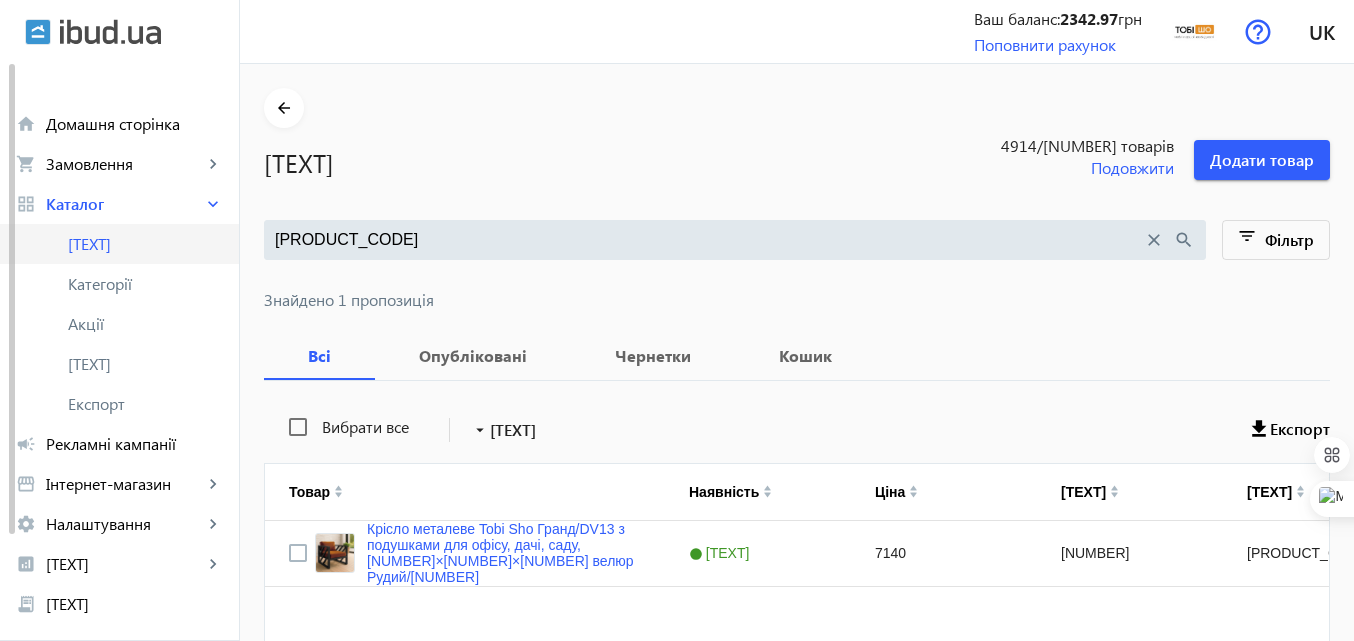 drag, startPoint x: 427, startPoint y: 241, endPoint x: 197, endPoint y: 248, distance: 230.10649 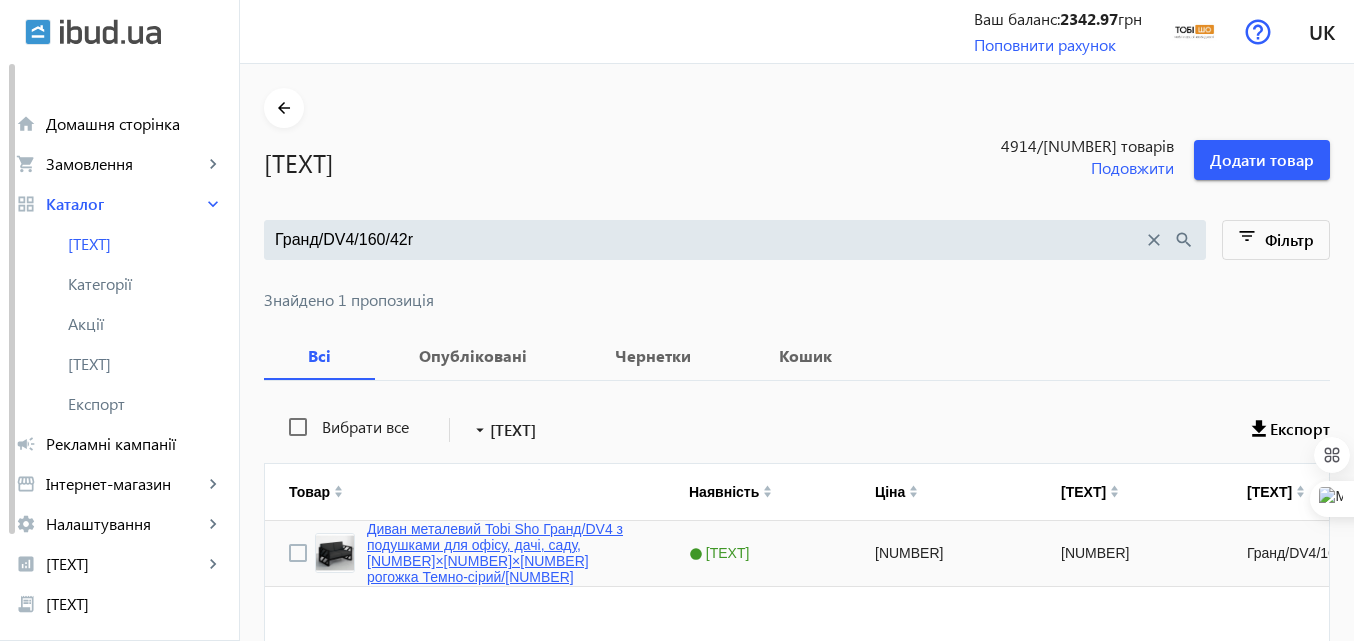 type on "Гранд/DV4/160/42r" 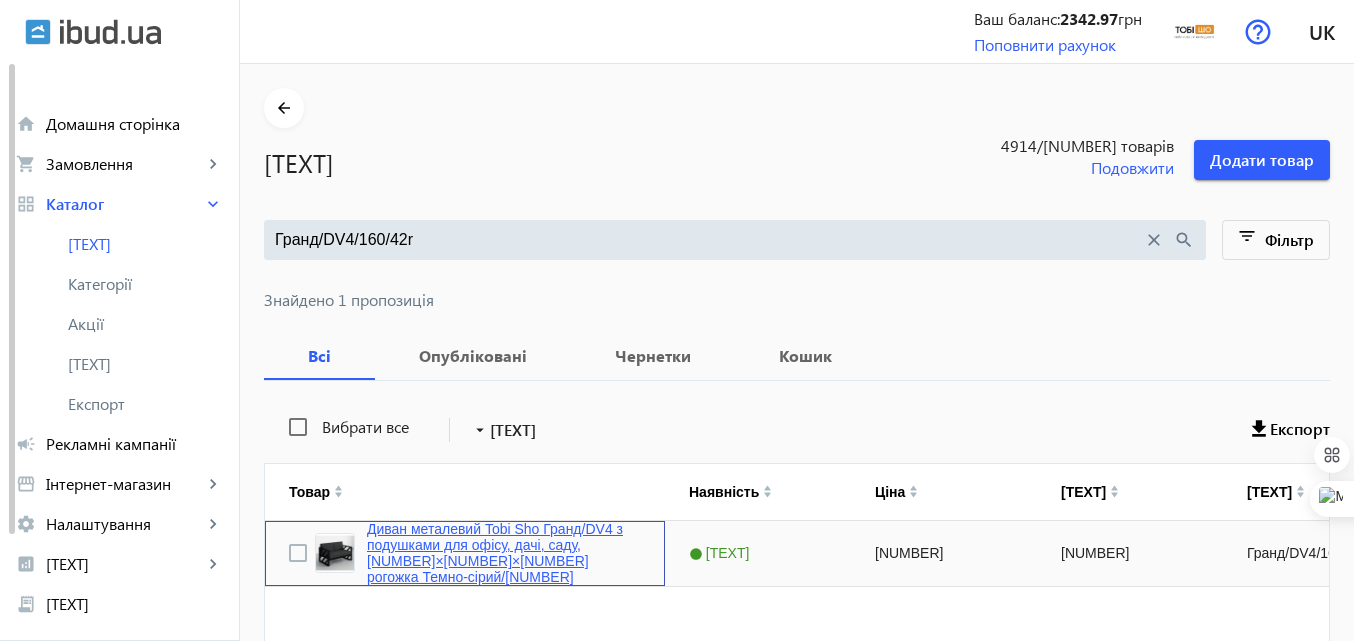 click on "Диван металевий Tobi Sho Гранд/DV4 з подушками для офісу, дачі, саду, 750х1600х700 рогожка Темно-сірий/42" 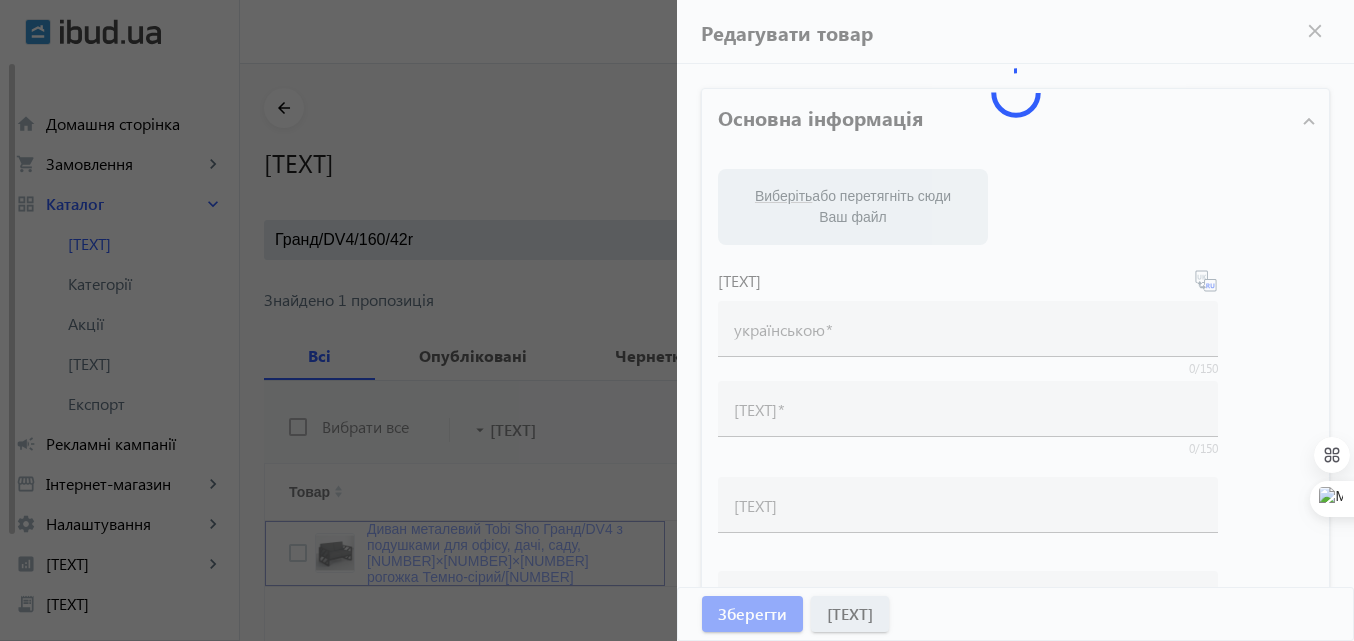 type on "Диван металевий Tobi Sho Гранд/DV4 з подушками для офісу, дачі, саду, 750х1600х700 рогожка Темно-сірий/42" 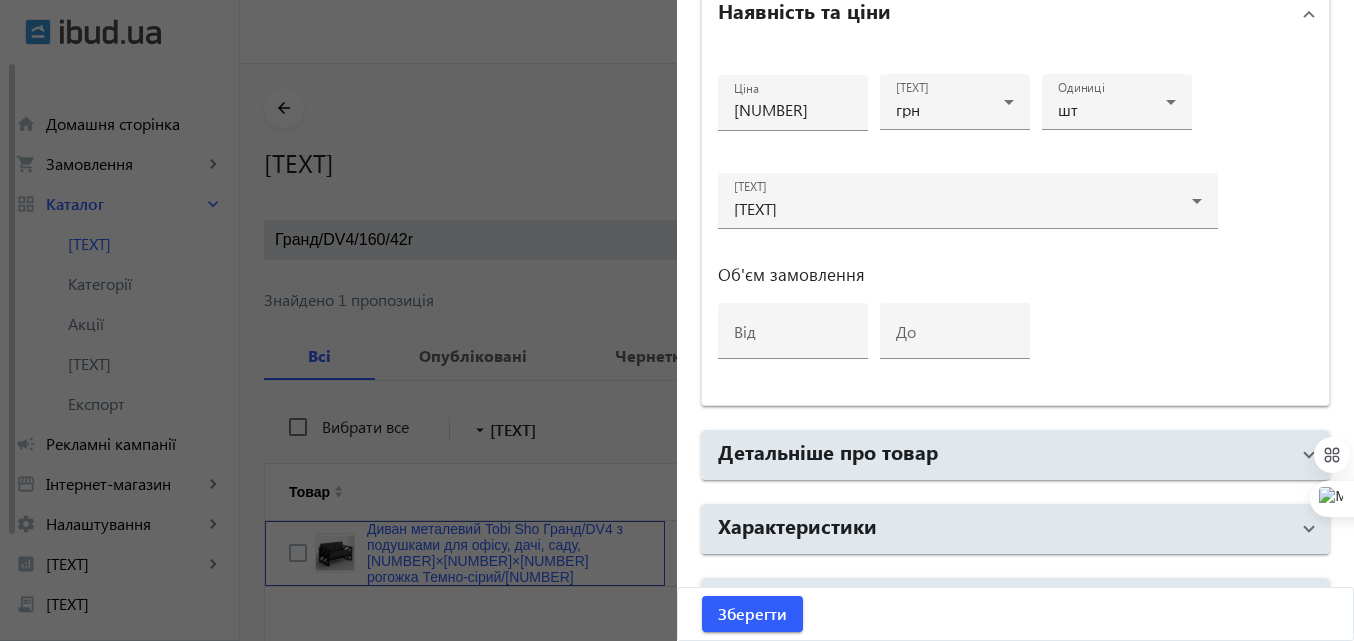 scroll, scrollTop: 1000, scrollLeft: 0, axis: vertical 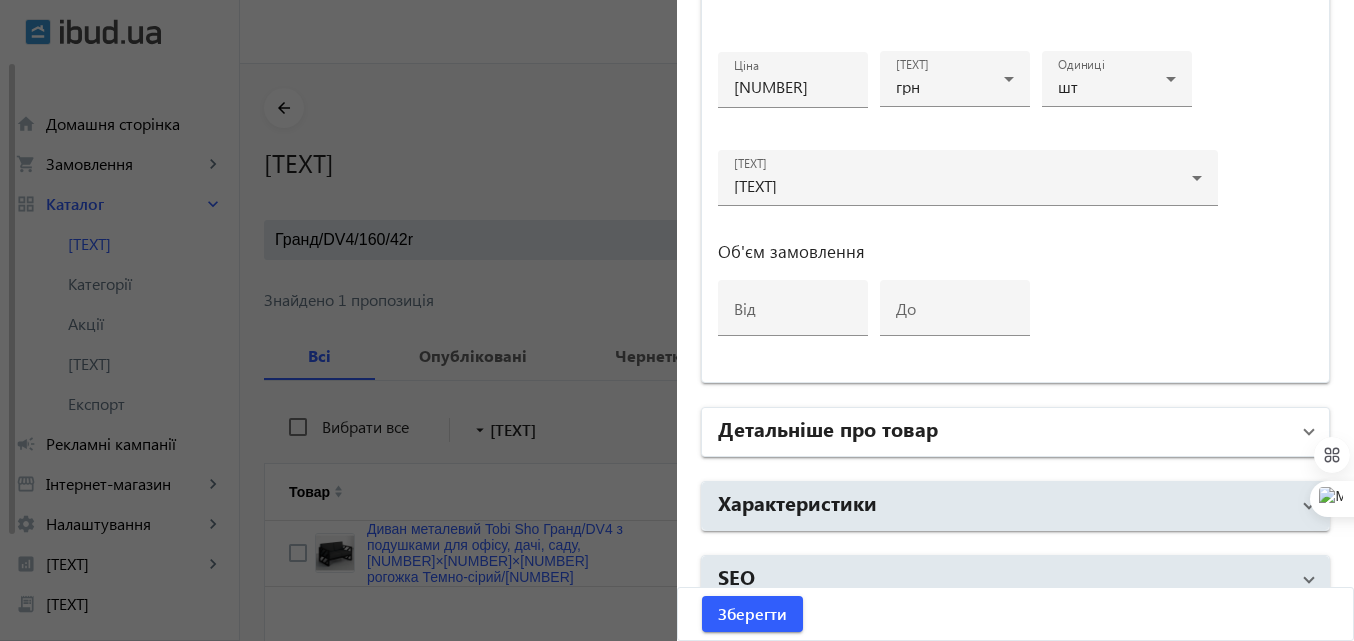 click on "Детальніше про товар" at bounding box center (828, 428) 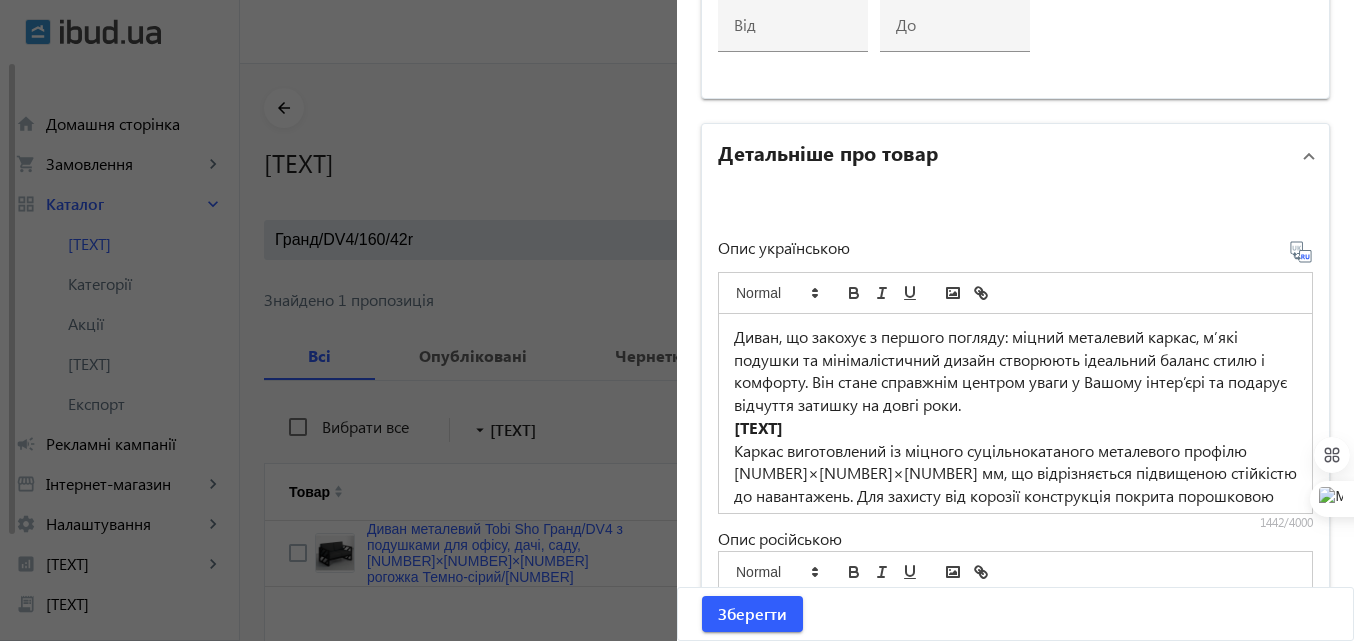 scroll, scrollTop: 1300, scrollLeft: 0, axis: vertical 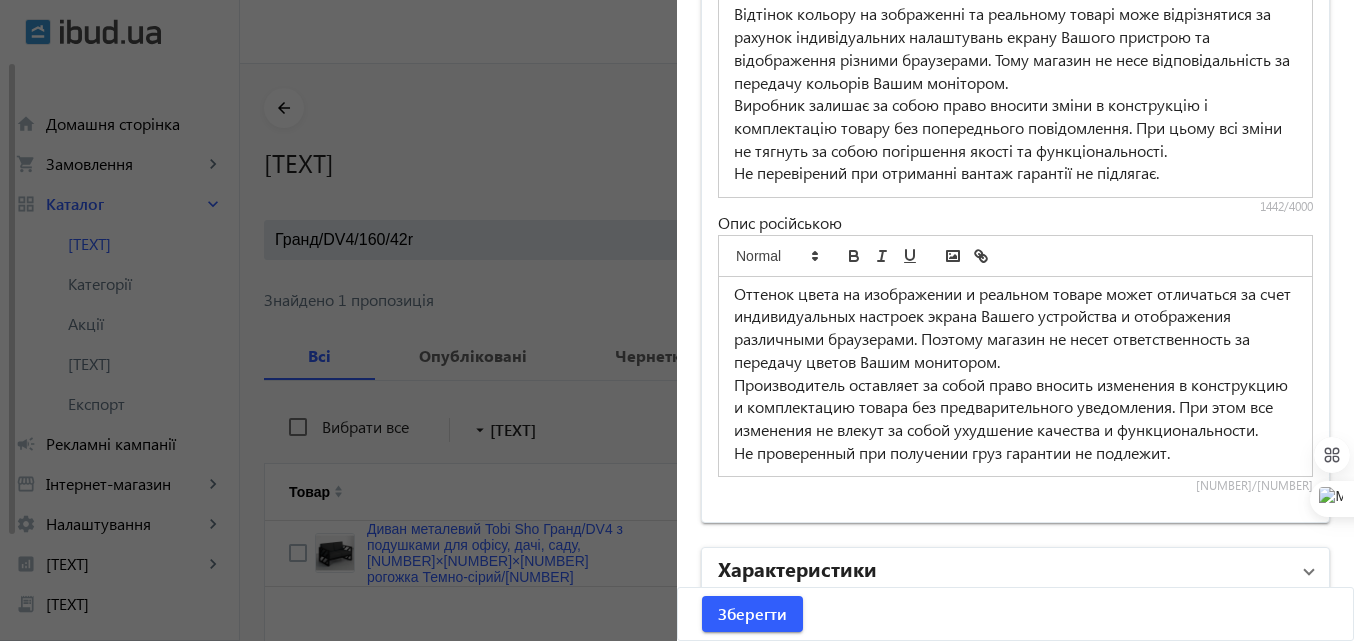 click on "Характеристики" at bounding box center (797, 568) 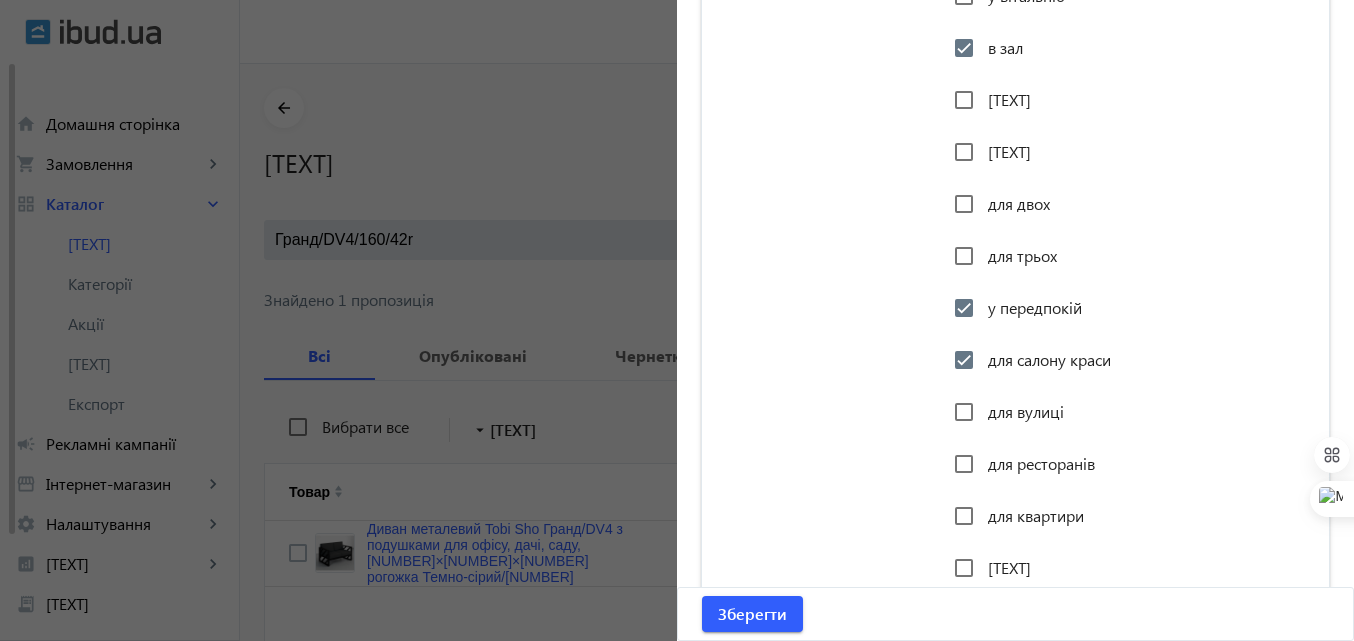 scroll, scrollTop: 3000, scrollLeft: 0, axis: vertical 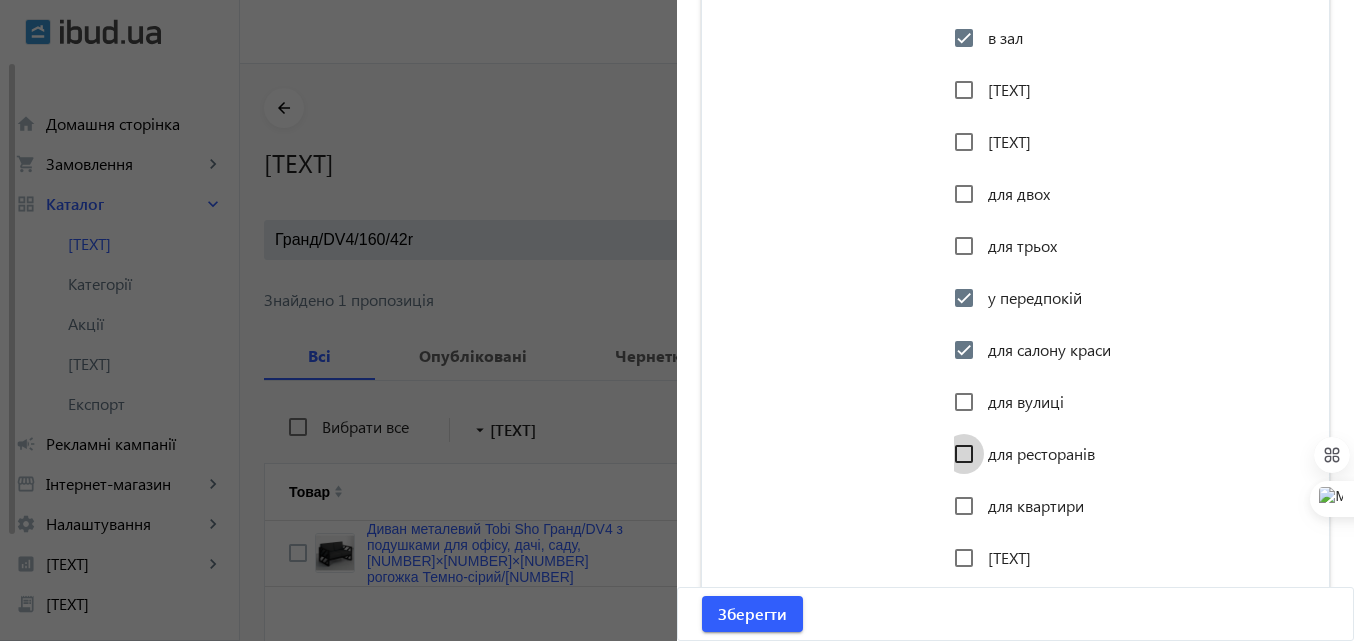click on "для ресторанів" at bounding box center (964, 454) 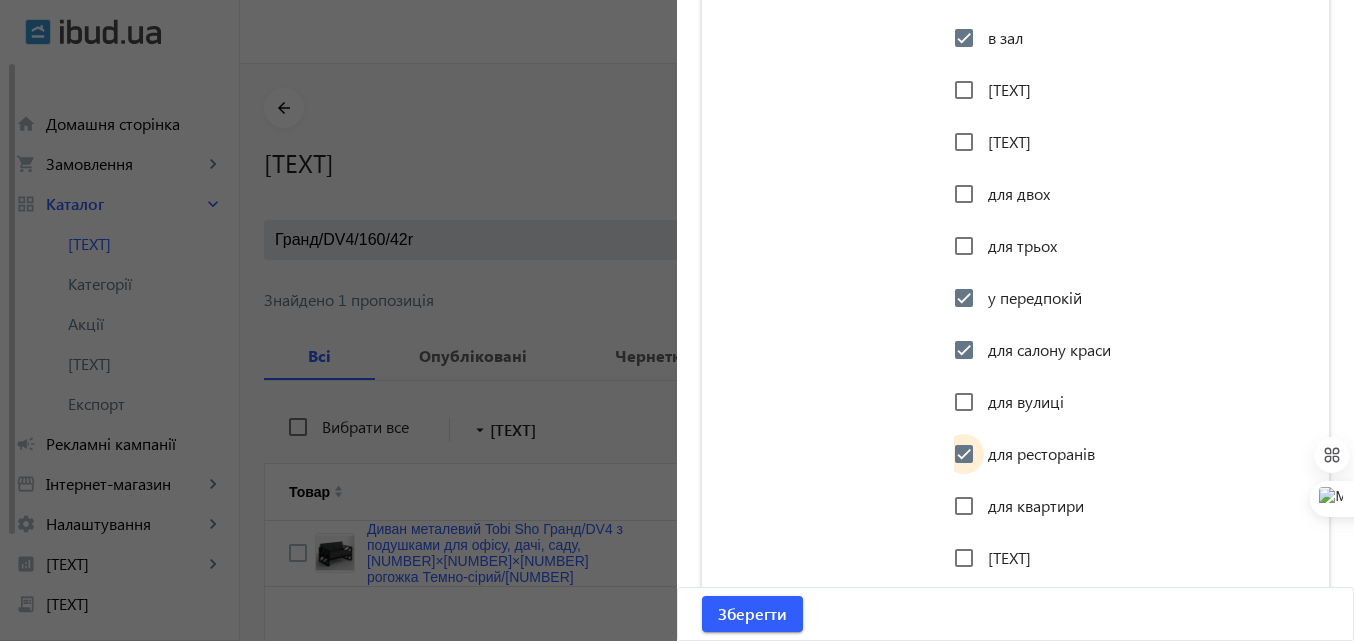 checkbox on "true" 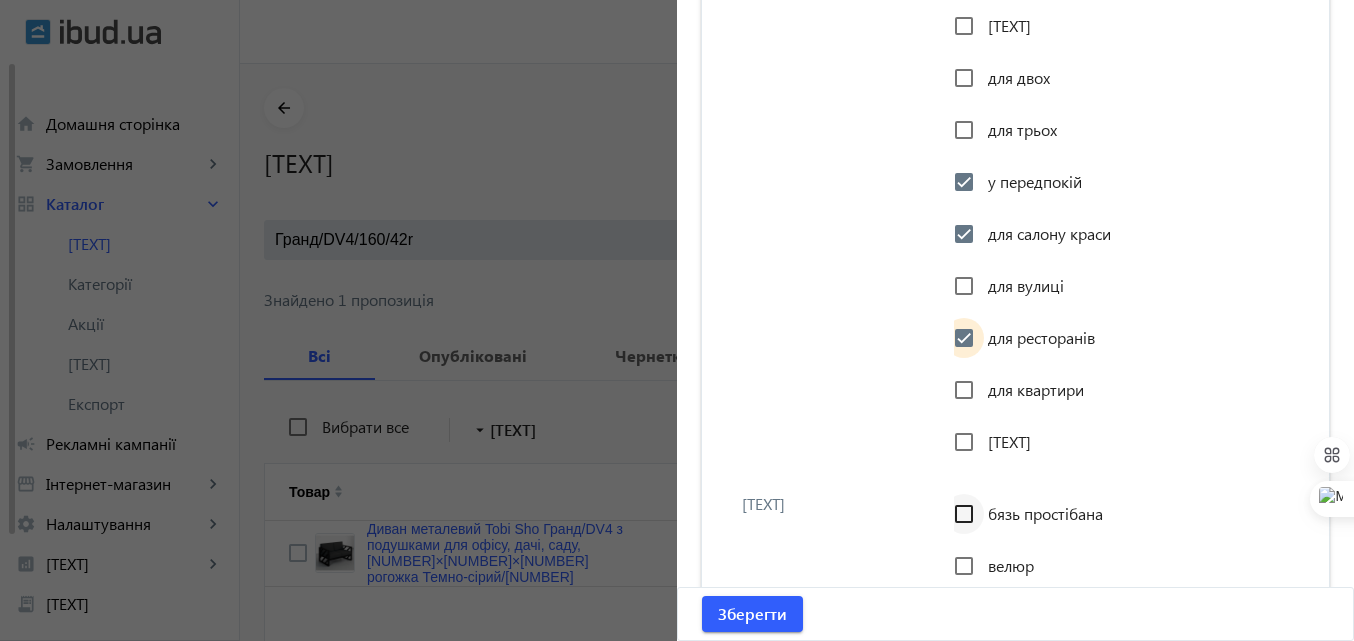 scroll, scrollTop: 3200, scrollLeft: 0, axis: vertical 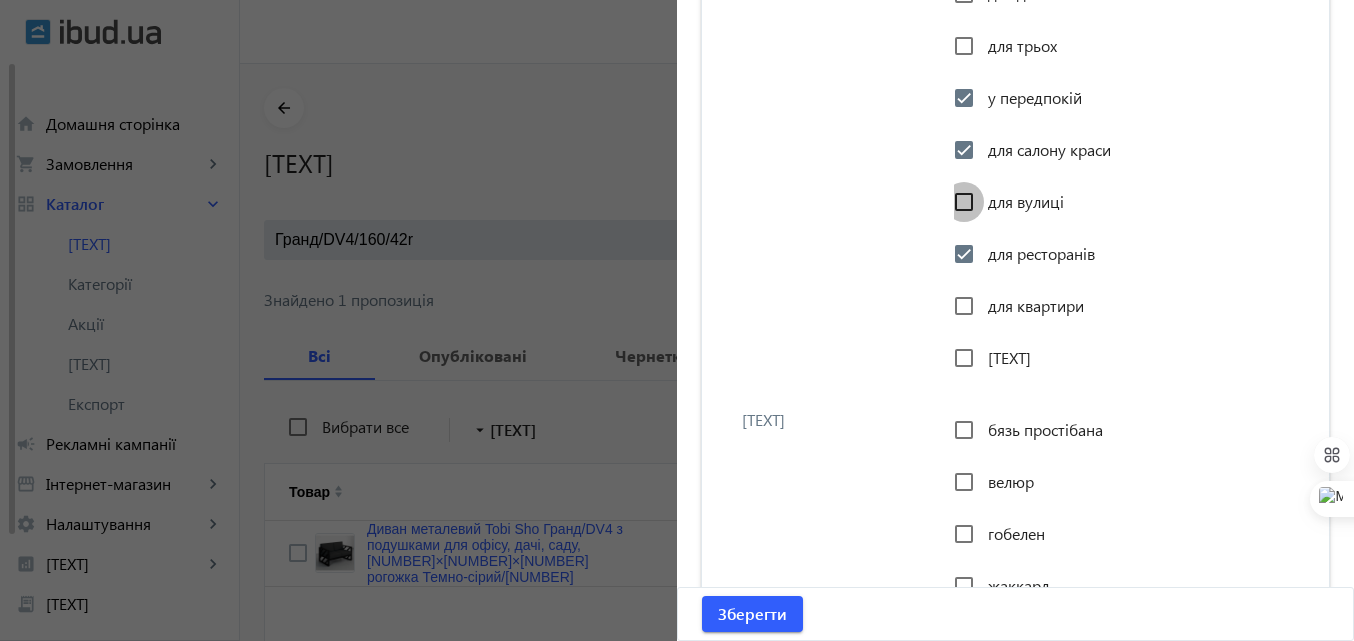 click on "для вулиці" at bounding box center (964, 202) 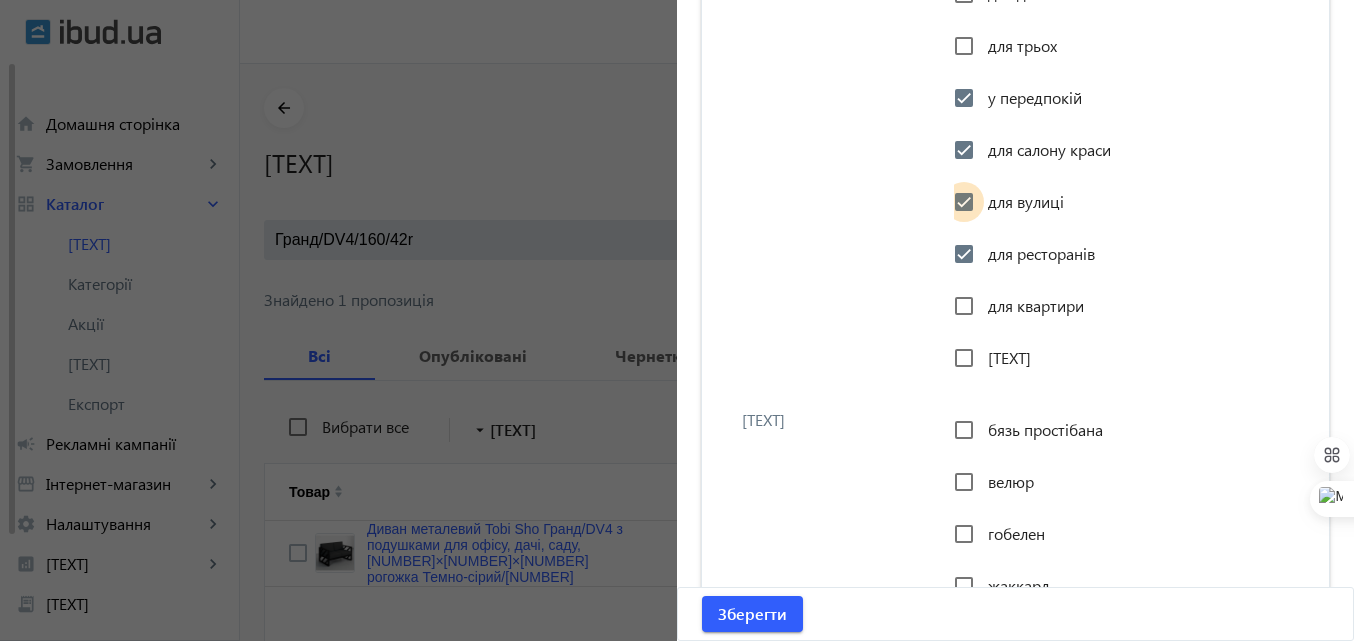 checkbox on "true" 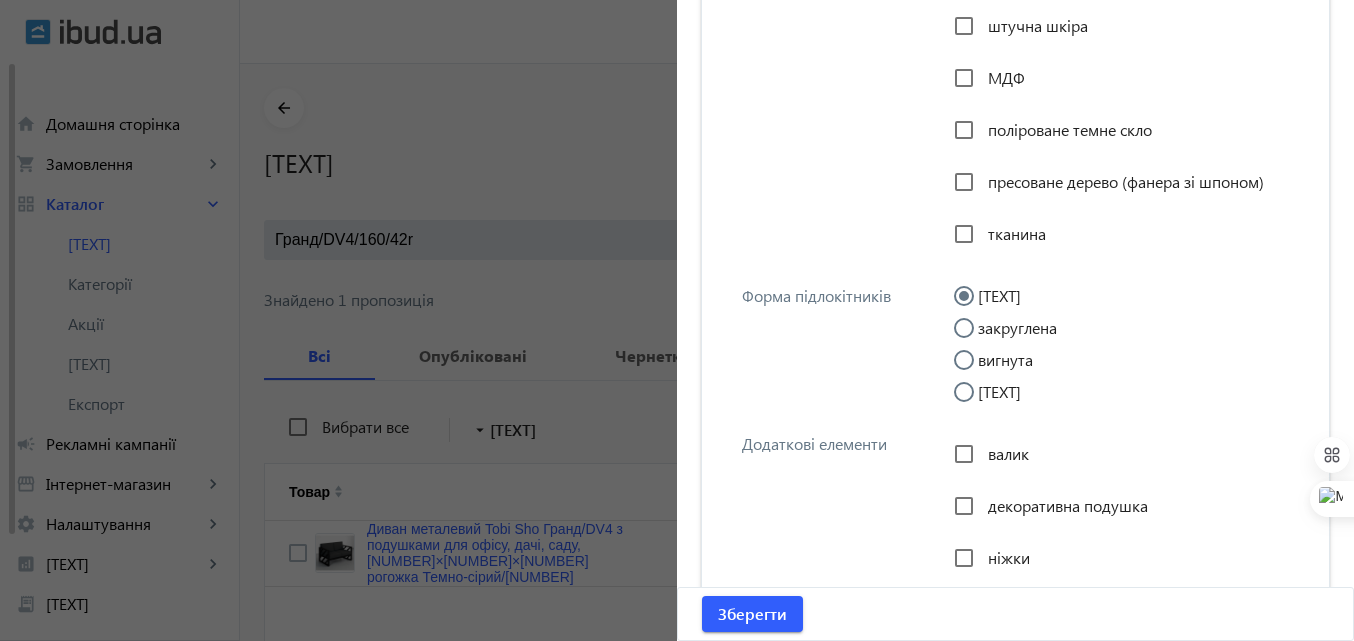 scroll, scrollTop: 7200, scrollLeft: 0, axis: vertical 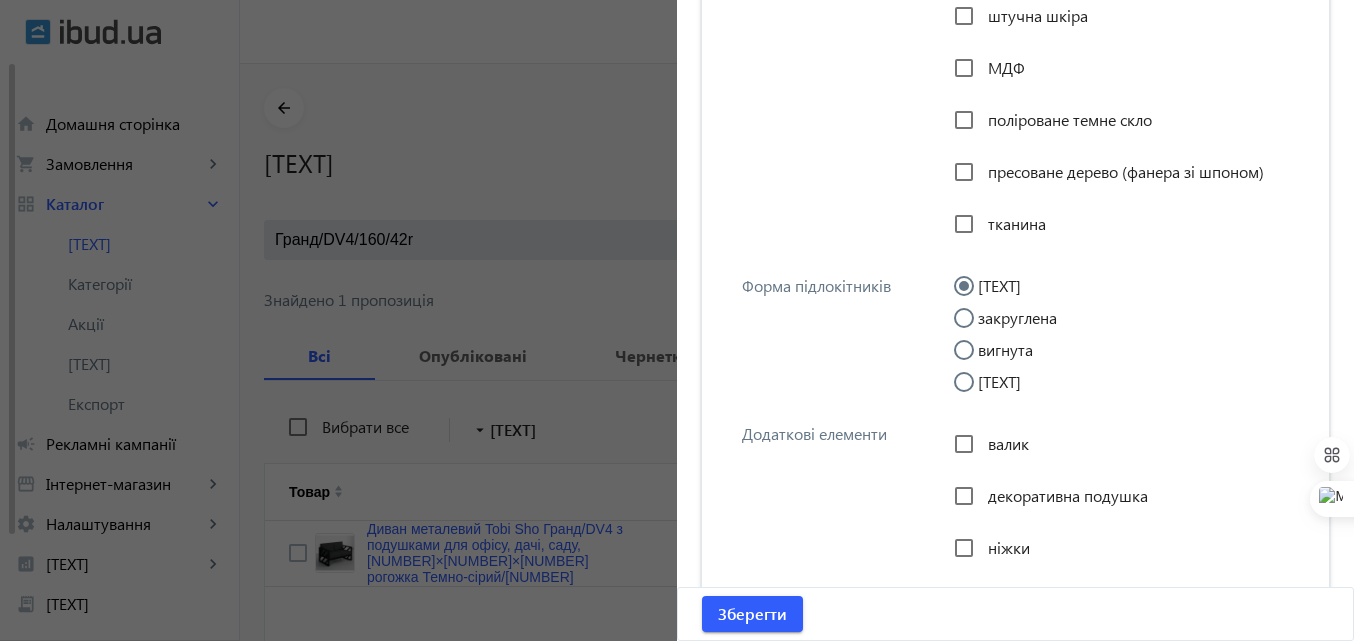 click on "пряма" at bounding box center (974, 392) 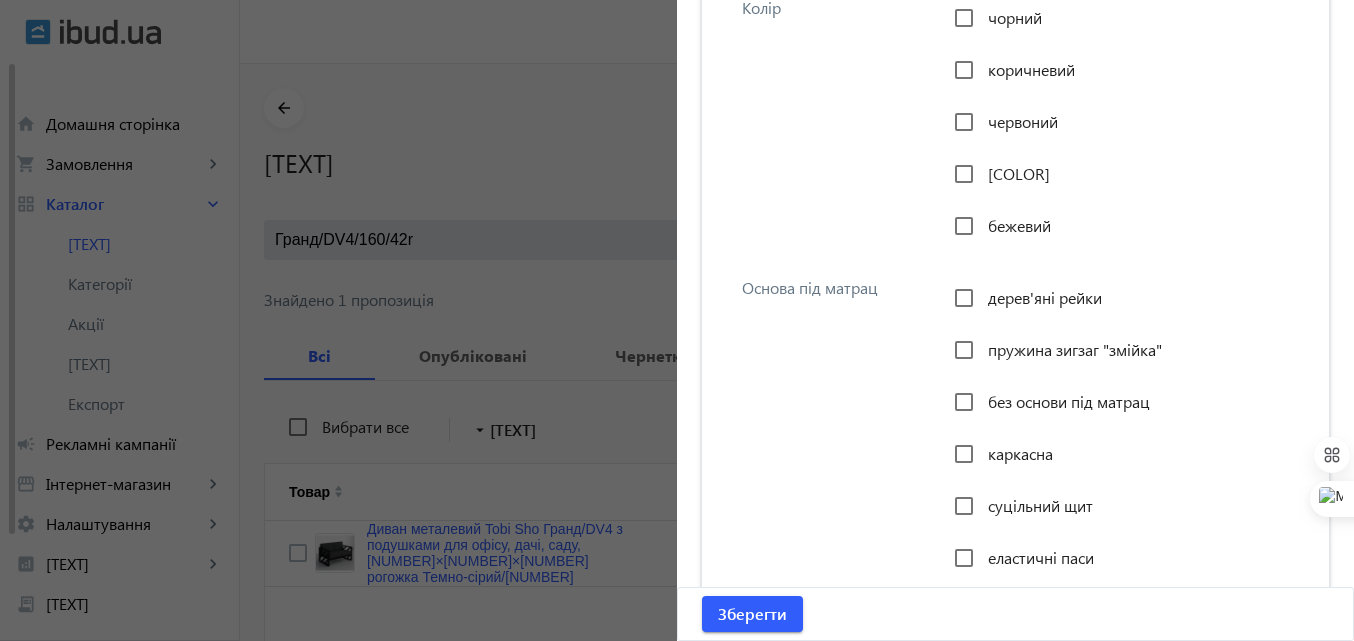 scroll, scrollTop: 10208, scrollLeft: 0, axis: vertical 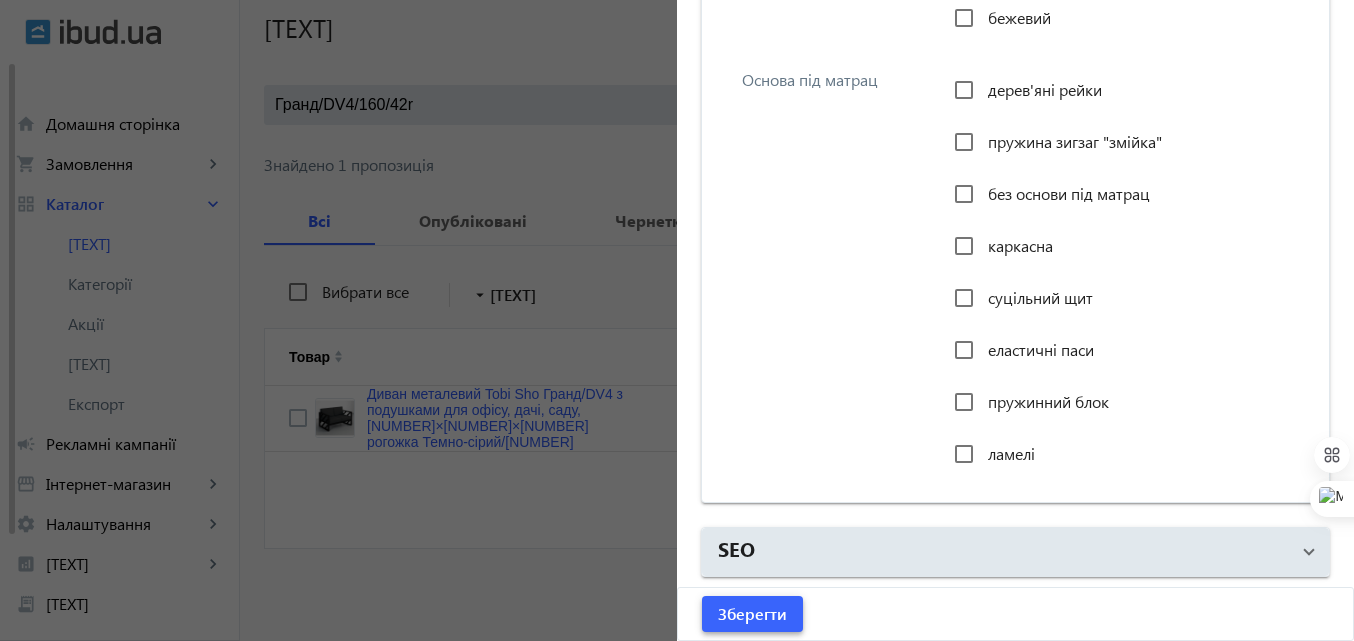 click on "Зберегти" 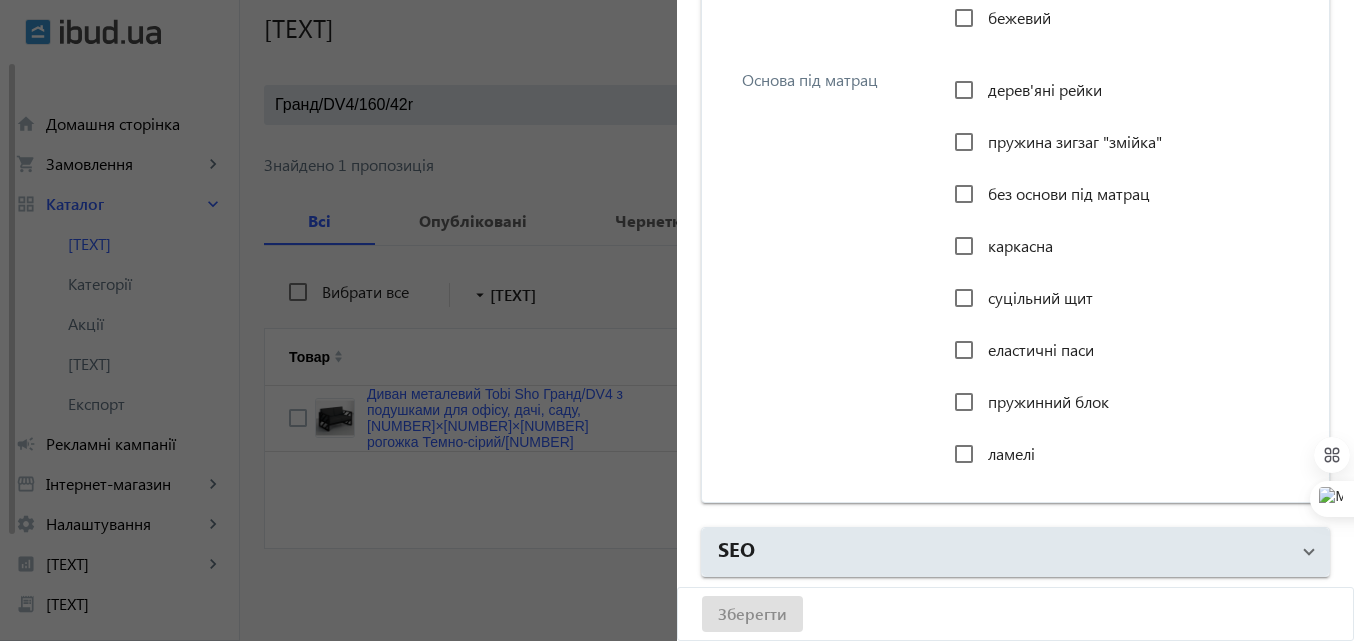 scroll, scrollTop: 0, scrollLeft: 0, axis: both 